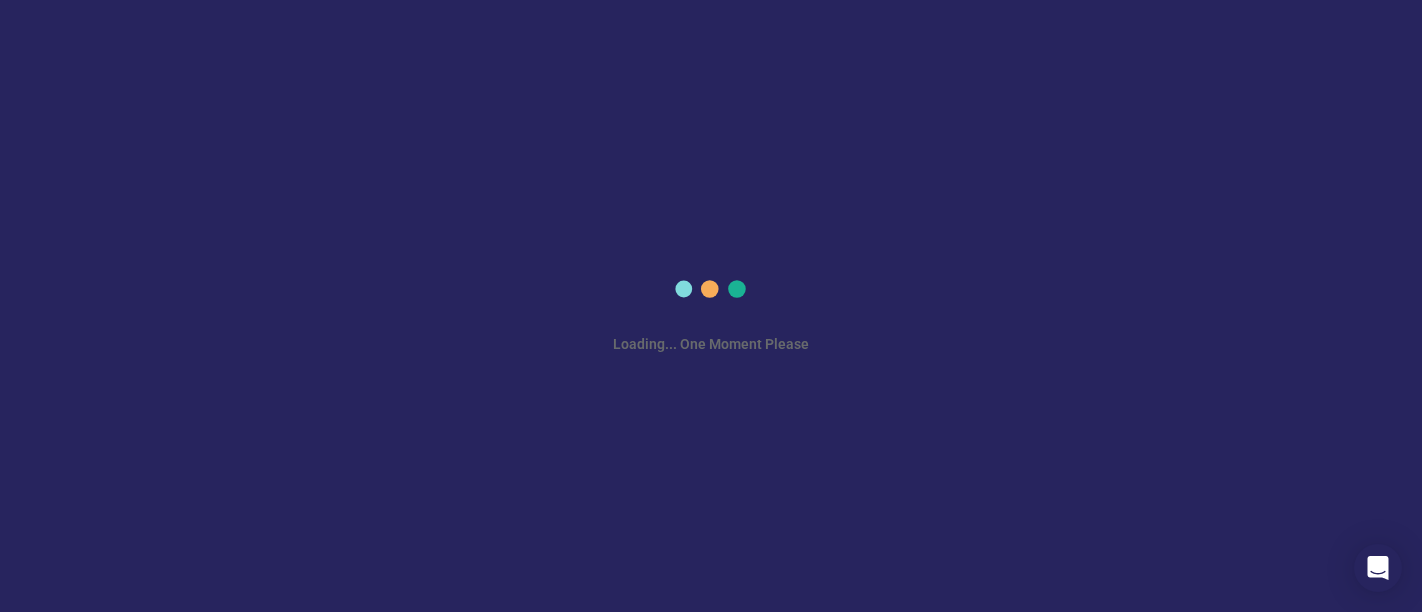 scroll, scrollTop: 0, scrollLeft: 0, axis: both 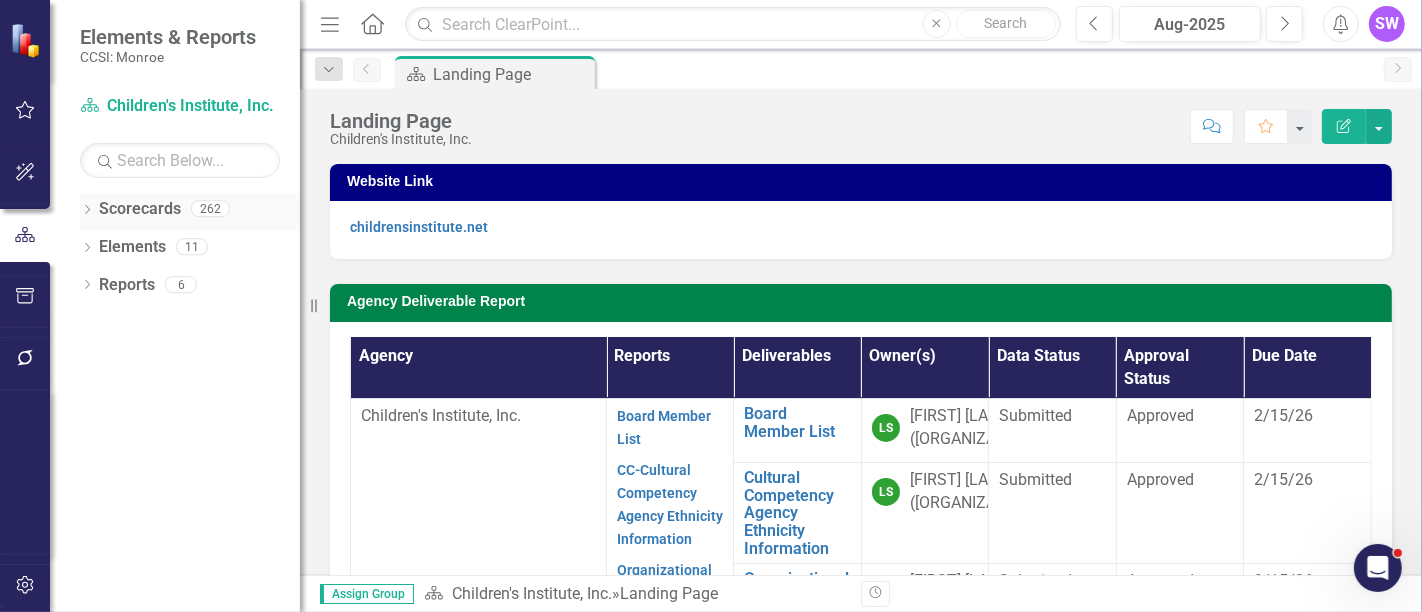 click on "Dropdown" 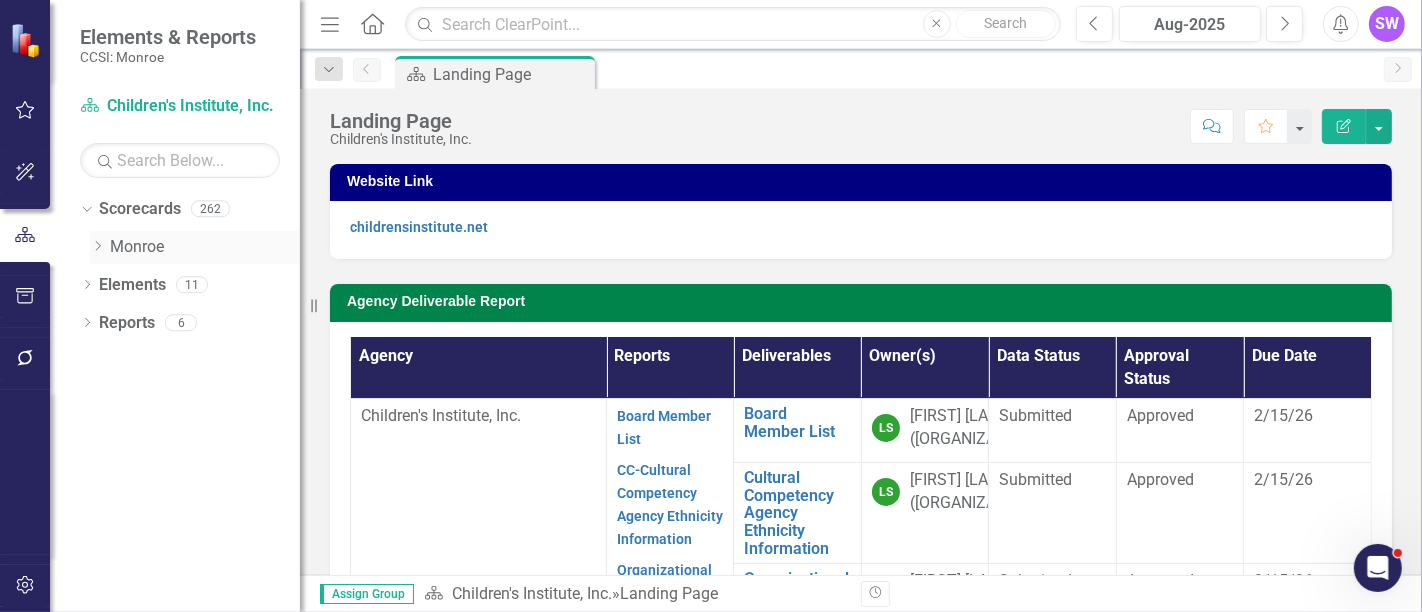 click on "Dropdown" 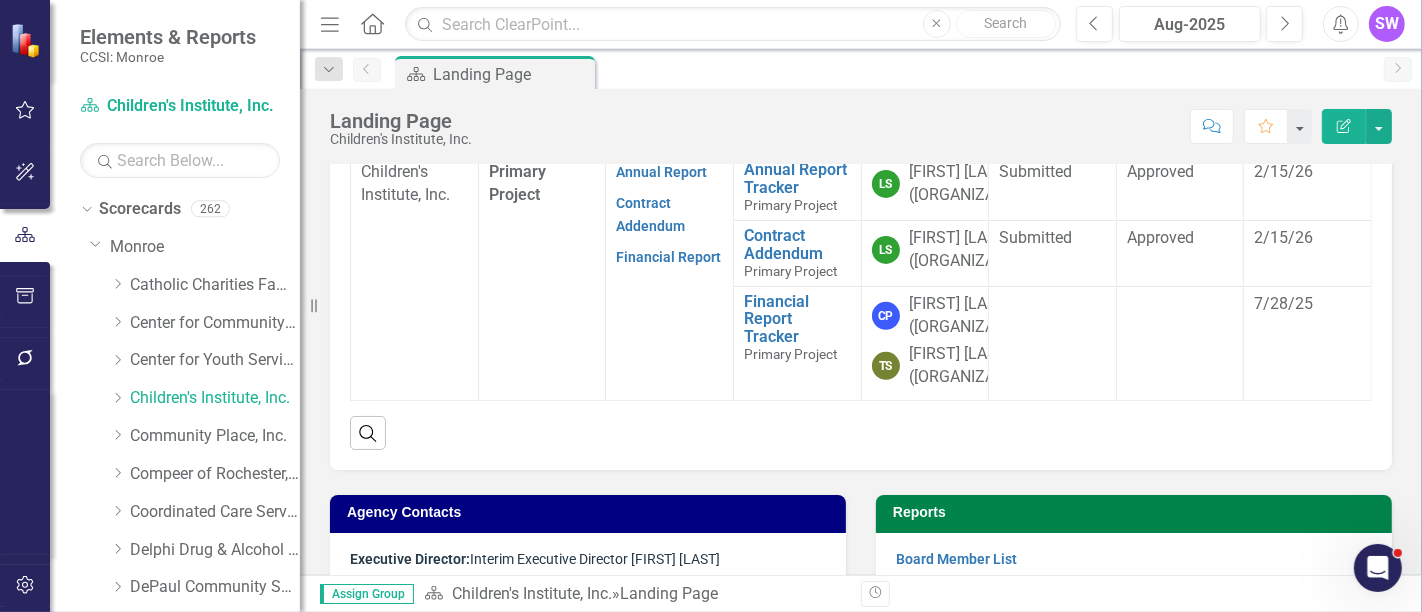 scroll, scrollTop: 614, scrollLeft: 0, axis: vertical 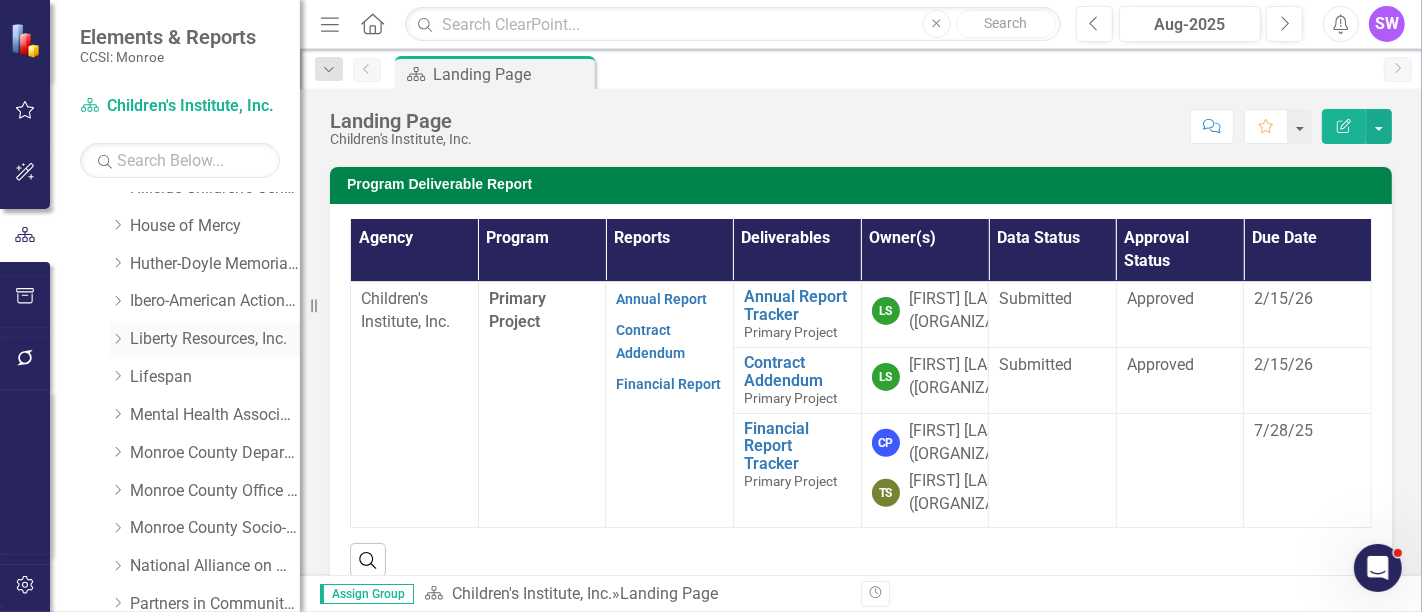 click on "Liberty Resources, Inc." at bounding box center [215, 339] 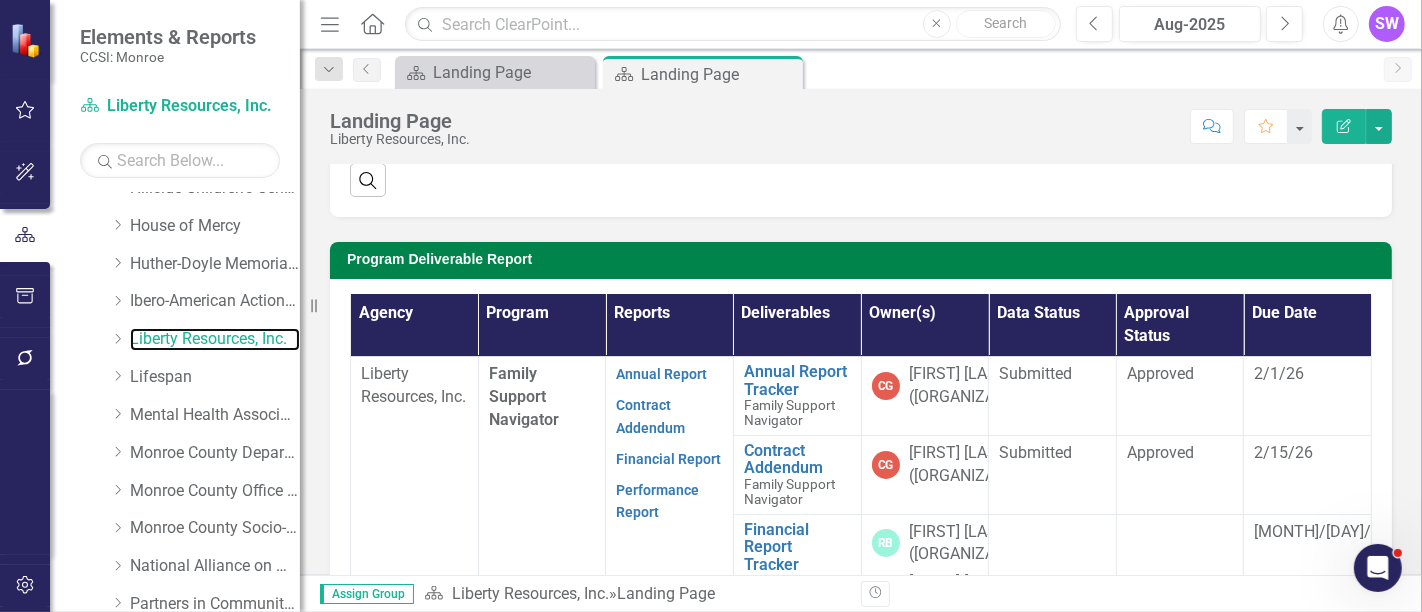 scroll, scrollTop: 555, scrollLeft: 0, axis: vertical 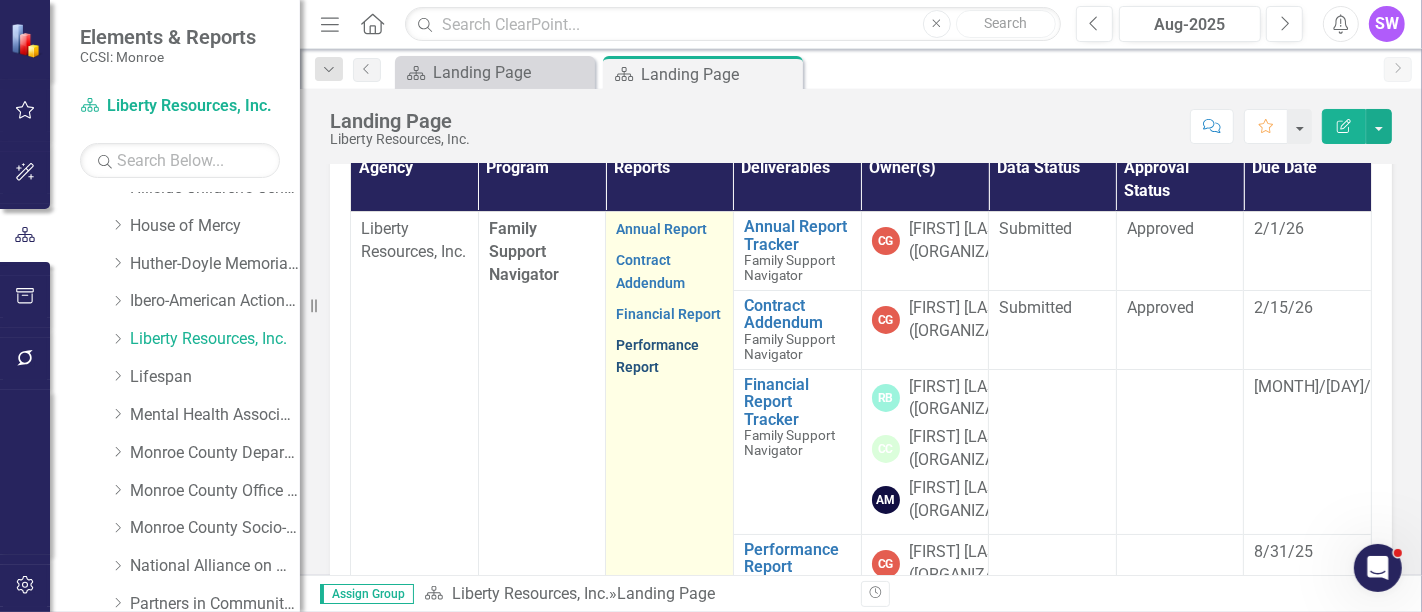 click on "Performance Report" at bounding box center (657, 356) 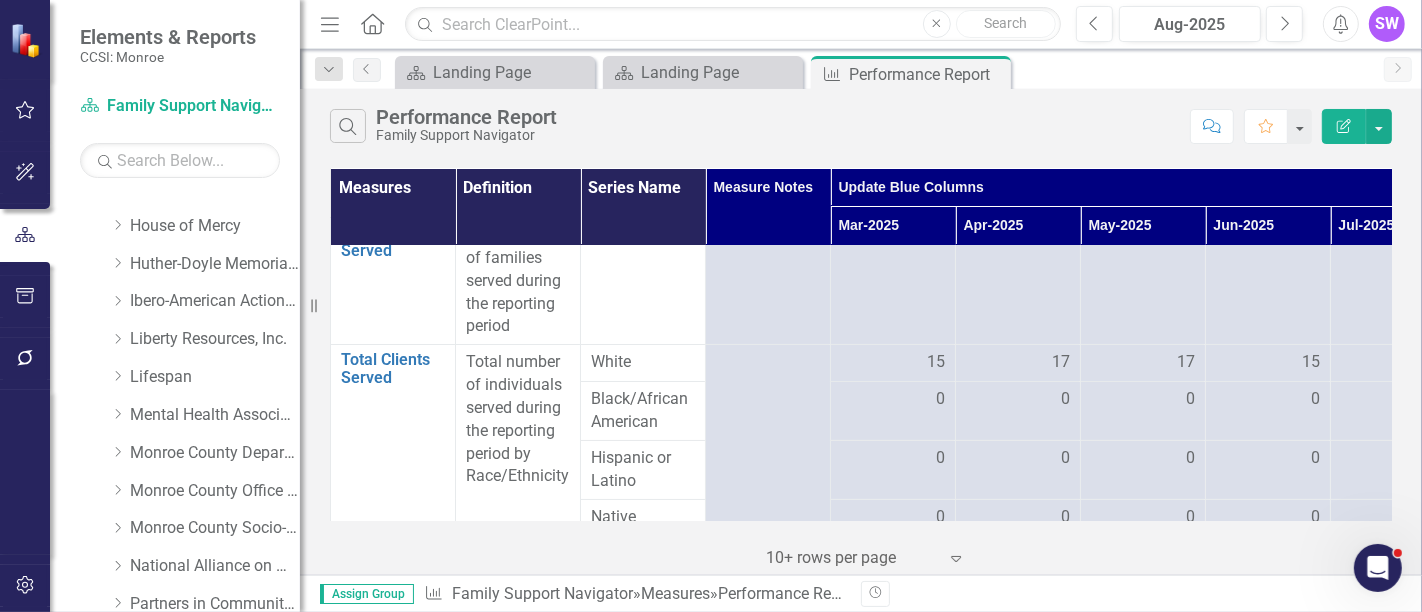 scroll, scrollTop: 0, scrollLeft: 0, axis: both 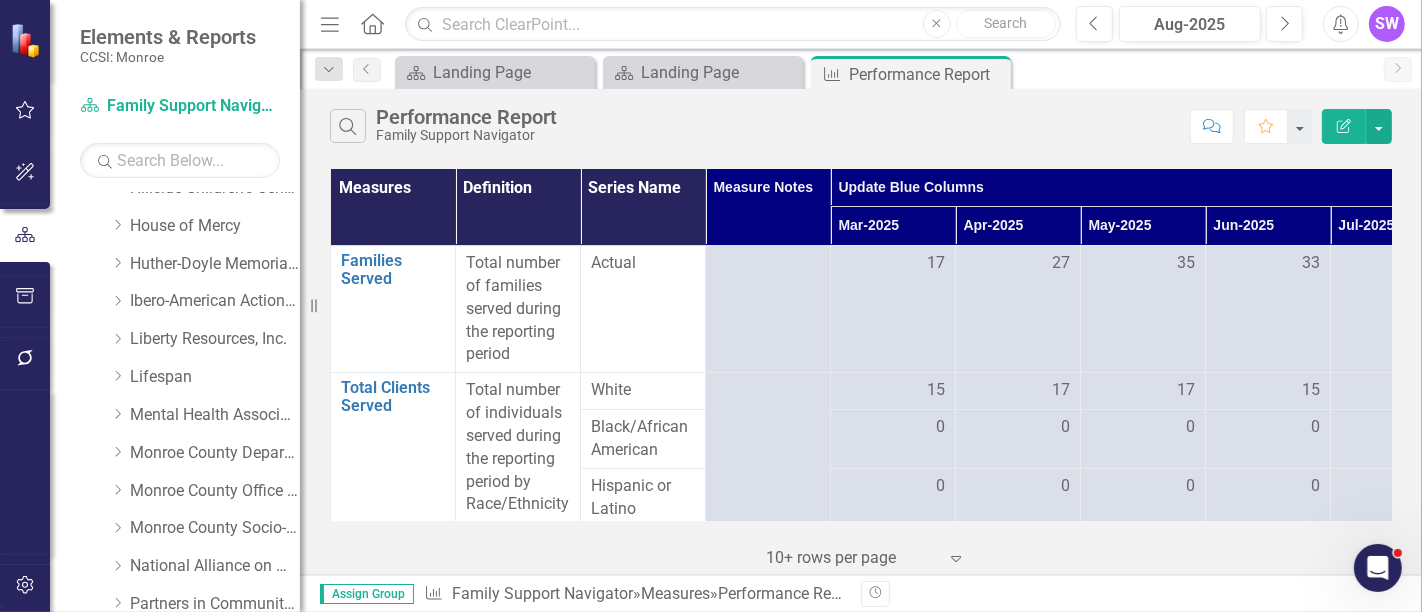 drag, startPoint x: 822, startPoint y: 491, endPoint x: 0, endPoint y: 491, distance: 822 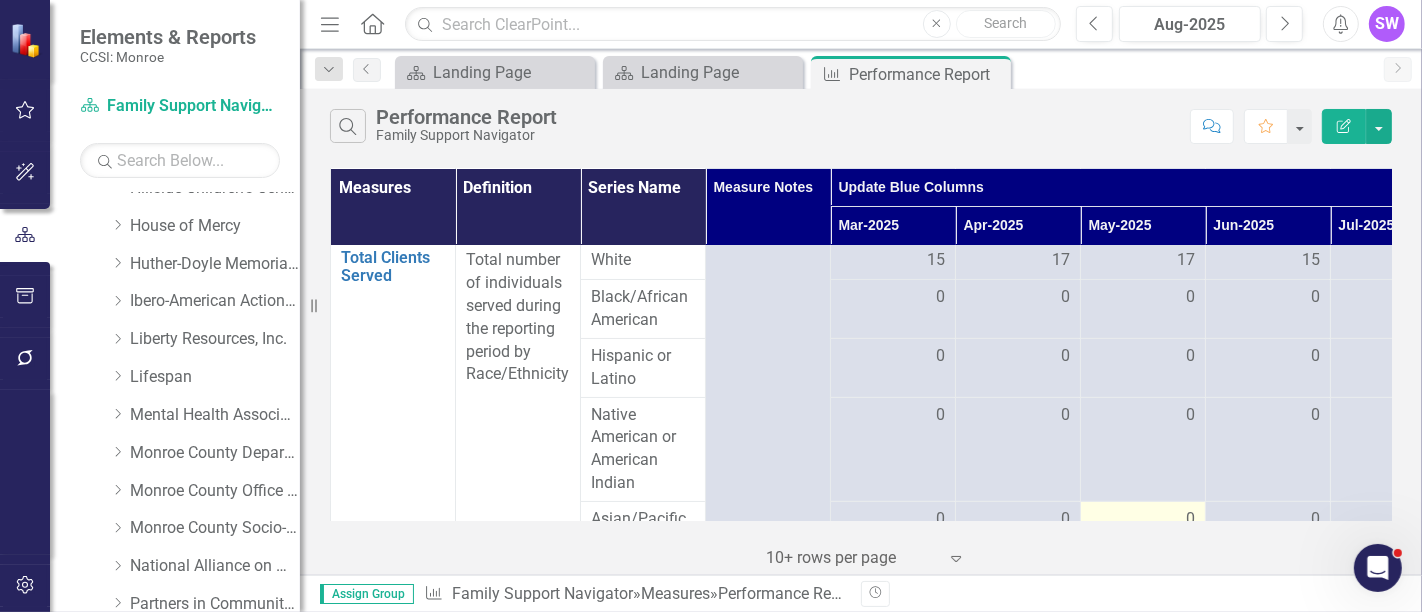 scroll, scrollTop: 444, scrollLeft: 0, axis: vertical 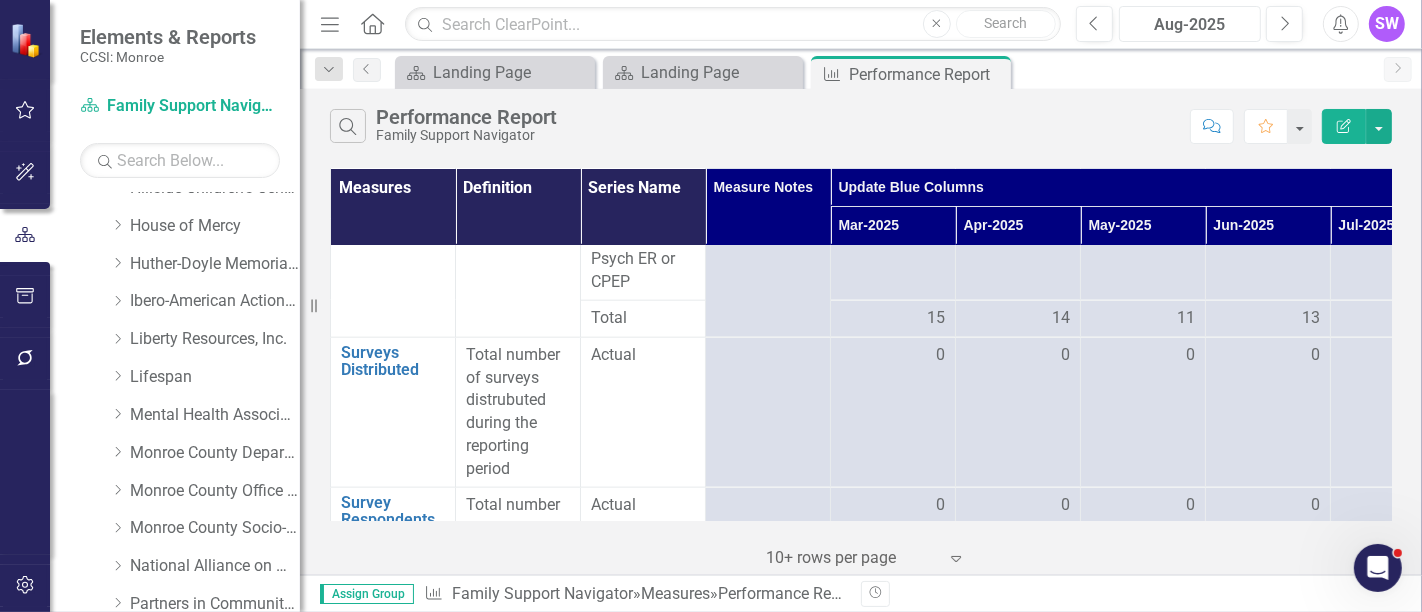 click on "Aug-2025" at bounding box center (1190, 25) 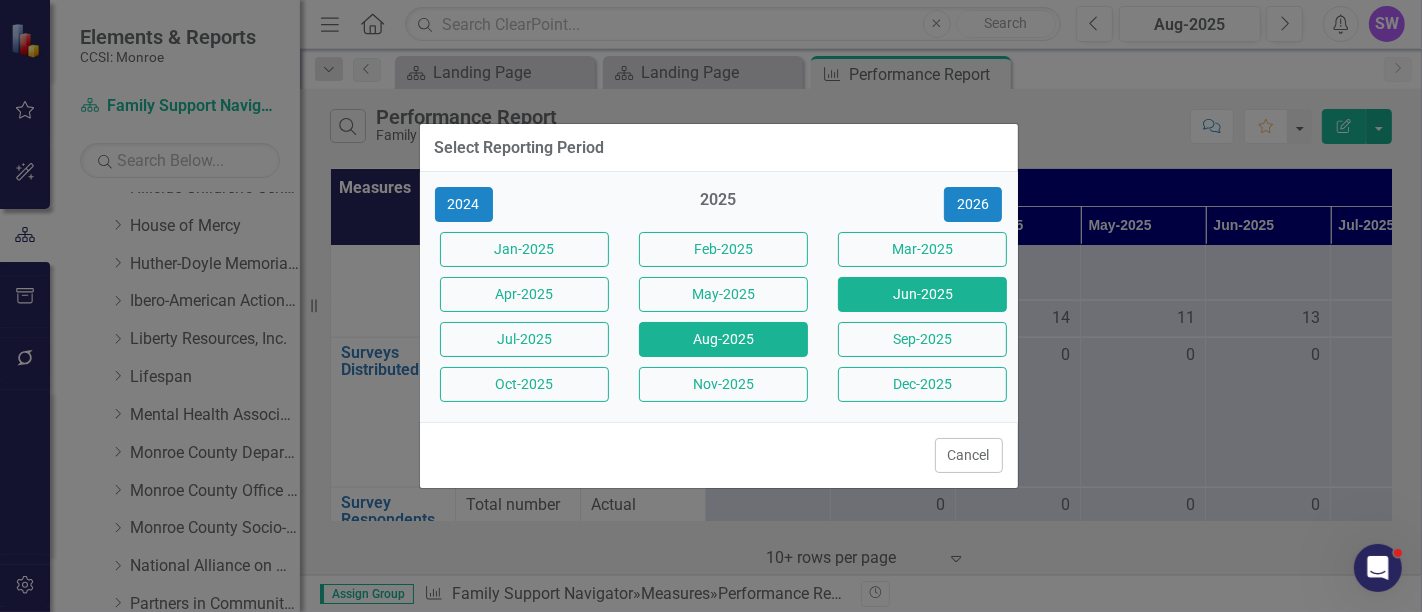 click on "Jun-2025" at bounding box center [922, 294] 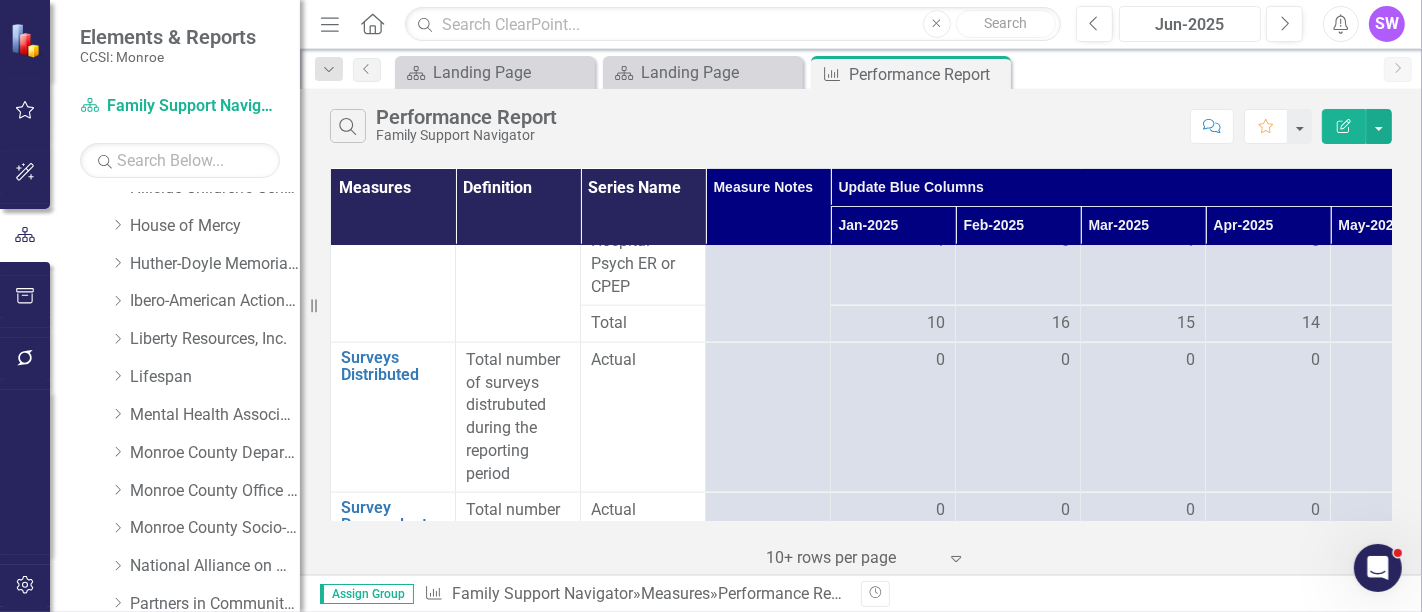 scroll, scrollTop: 2111, scrollLeft: 0, axis: vertical 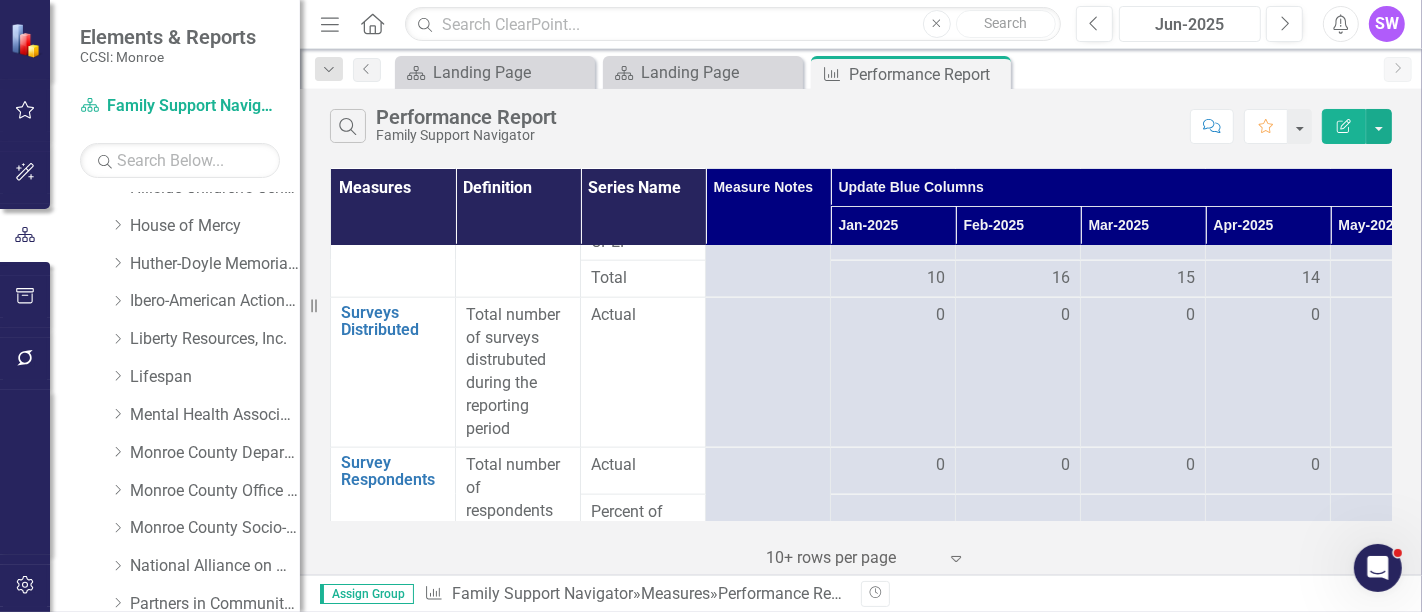 click on "Jun-2025" at bounding box center (1190, 25) 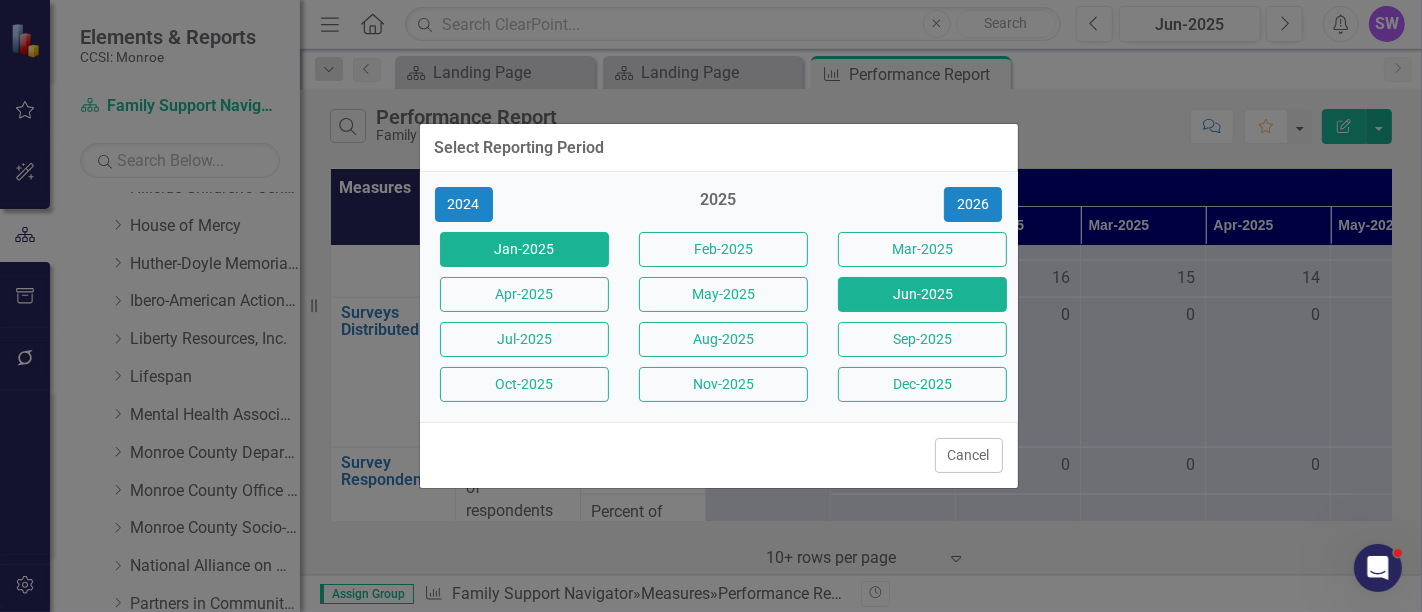 click on "Jan-2025" at bounding box center (524, 249) 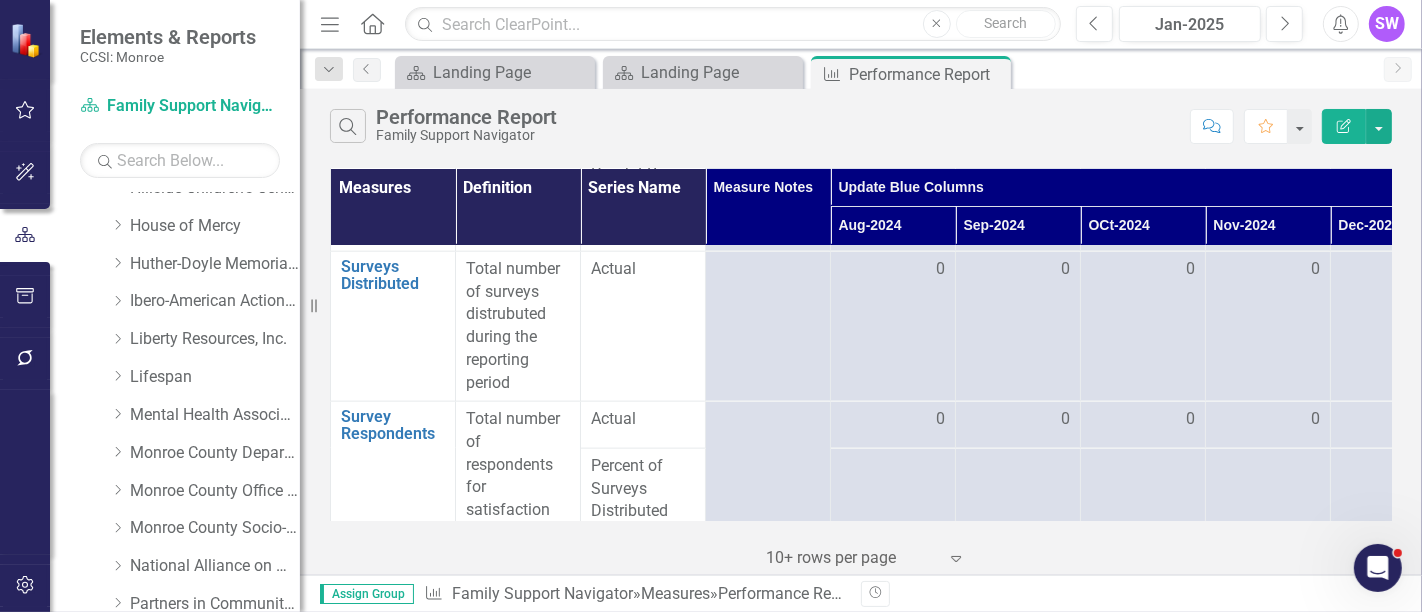 scroll, scrollTop: 2111, scrollLeft: 0, axis: vertical 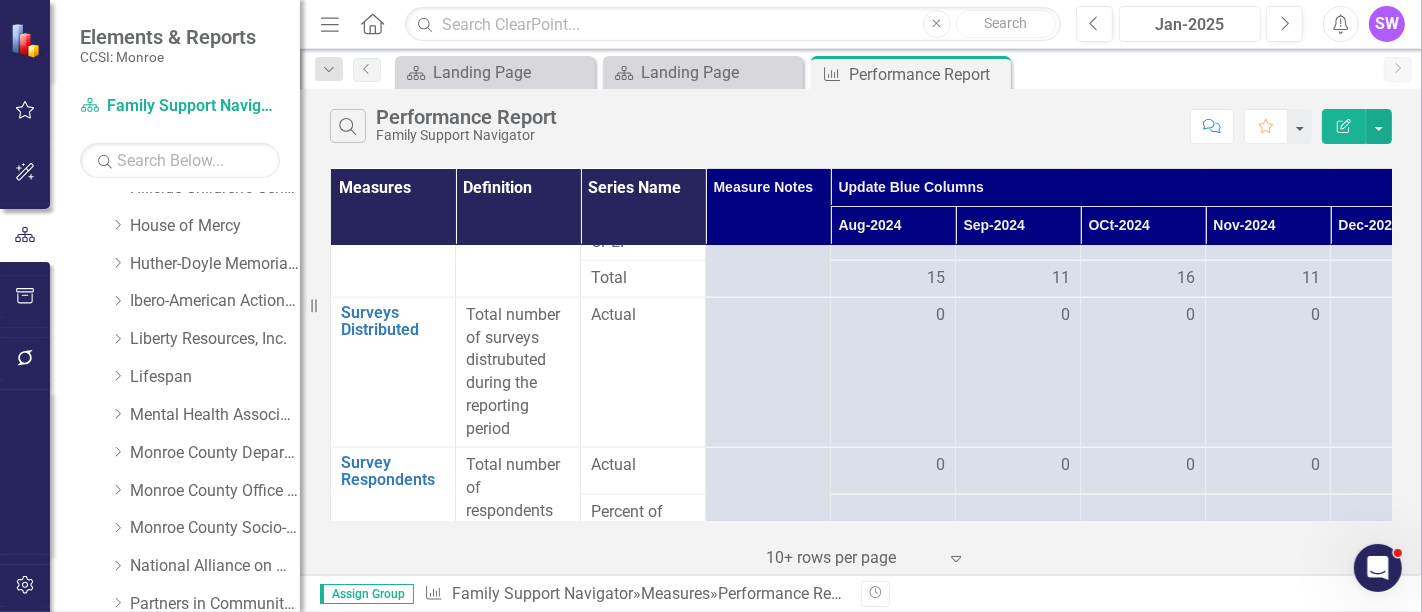 click on "Jan-2025" at bounding box center (1190, 25) 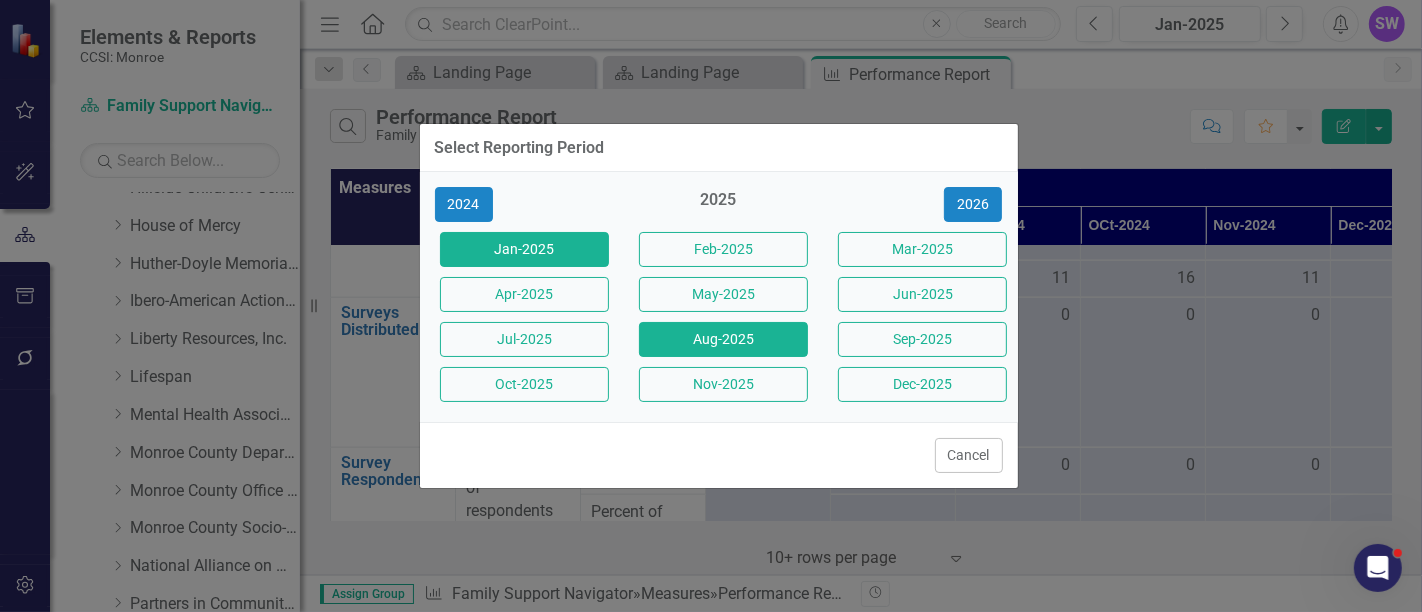 click on "Aug-2025" at bounding box center (723, 339) 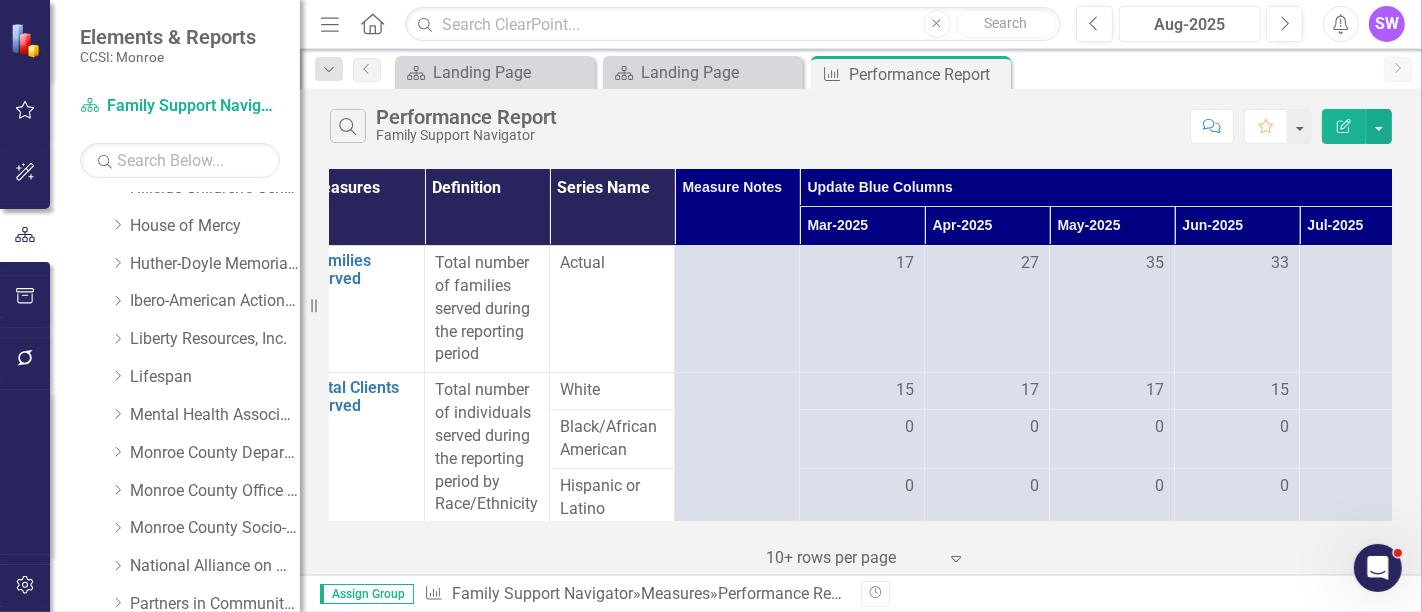 scroll, scrollTop: 0, scrollLeft: 0, axis: both 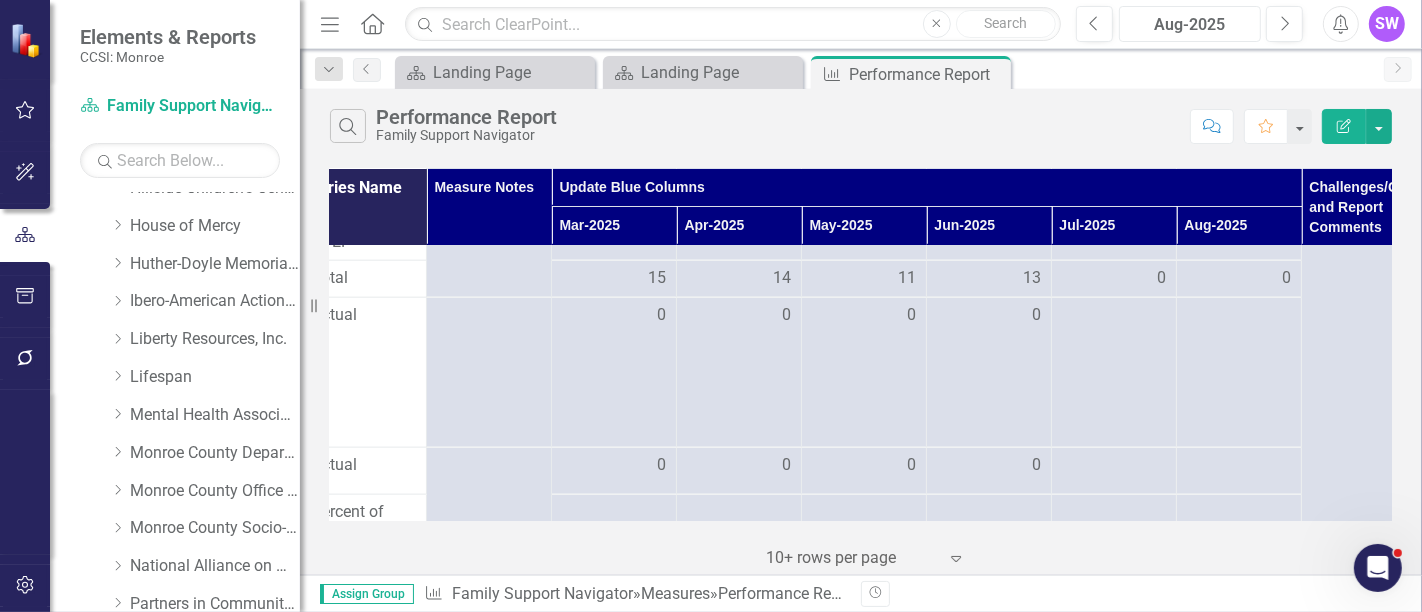 click on "Aug-2025" at bounding box center (1190, 25) 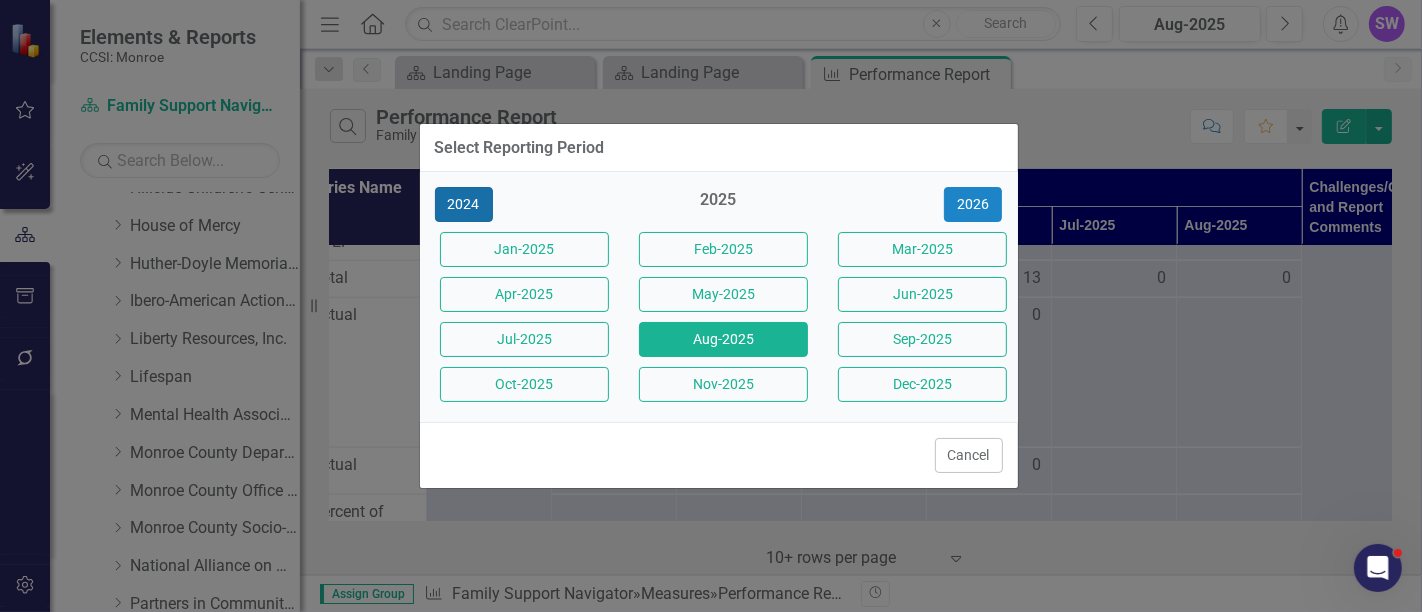 click on "2024" at bounding box center (464, 204) 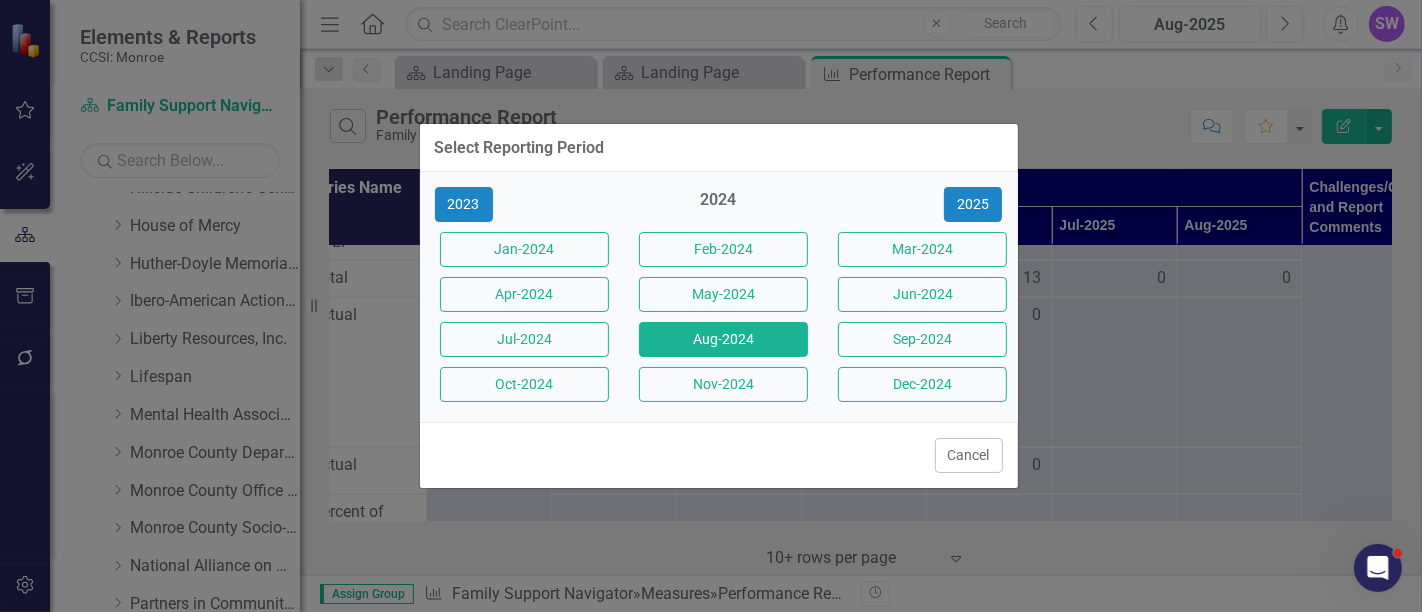 click on "Aug-2024" at bounding box center (723, 339) 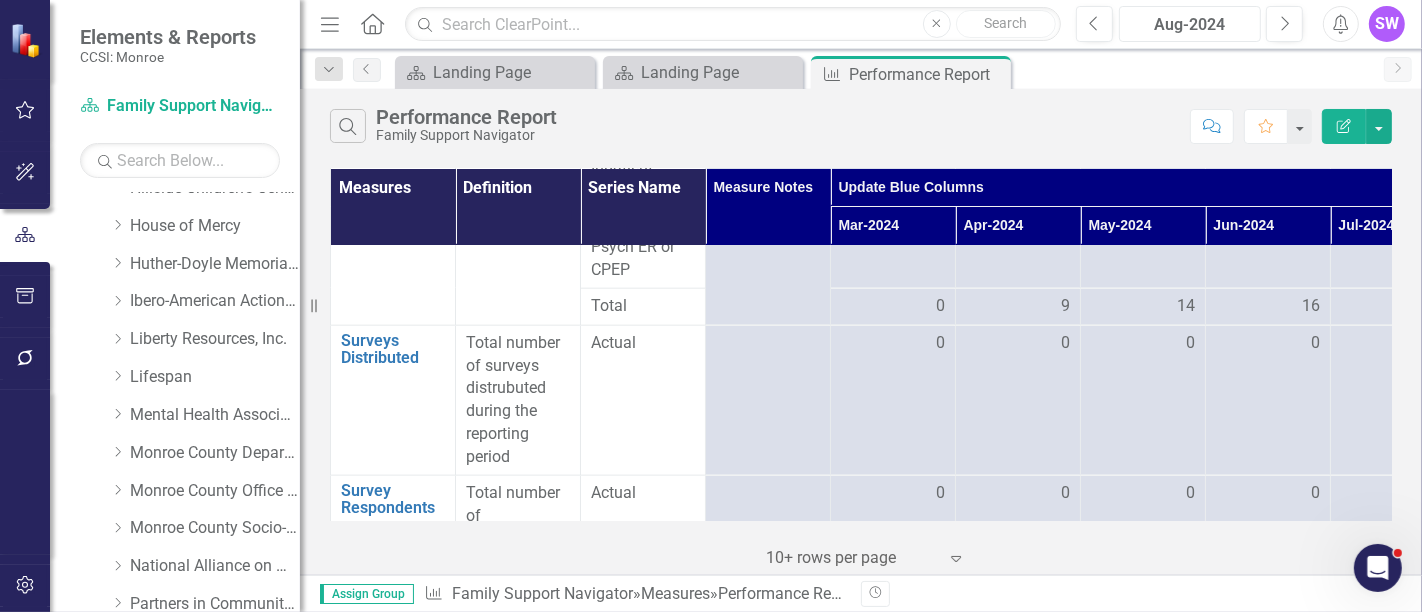 scroll, scrollTop: 2090, scrollLeft: 0, axis: vertical 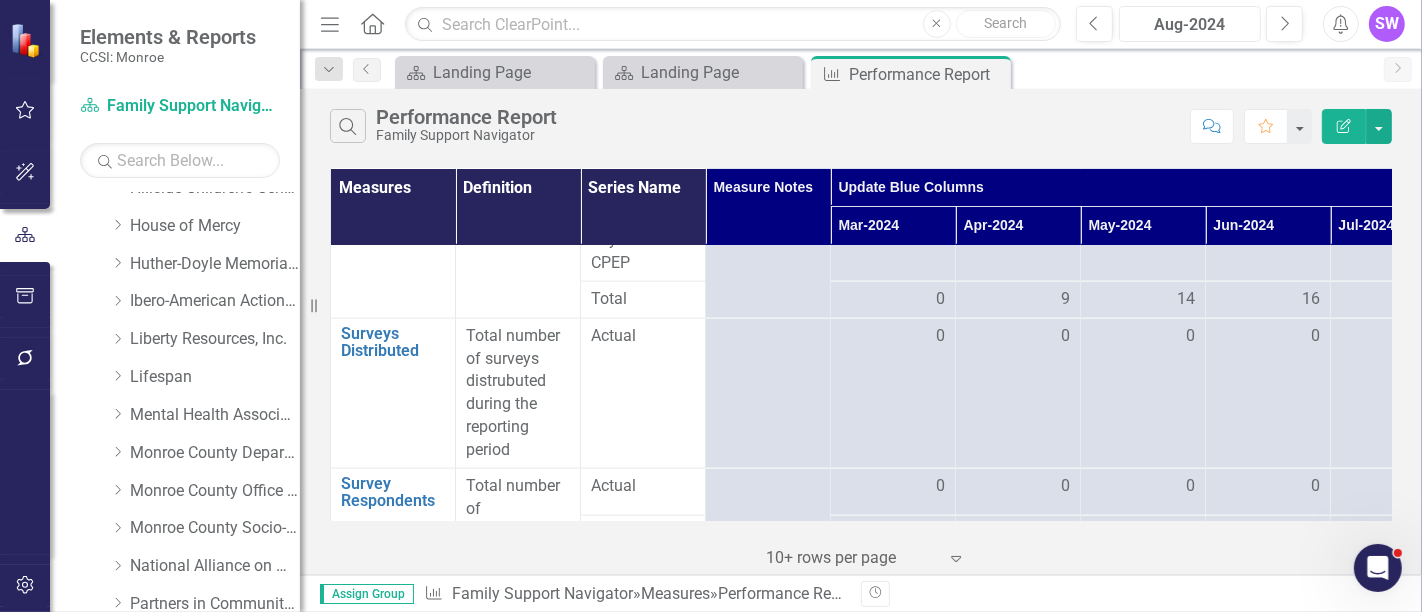 click on "Aug-2024" at bounding box center [1190, 25] 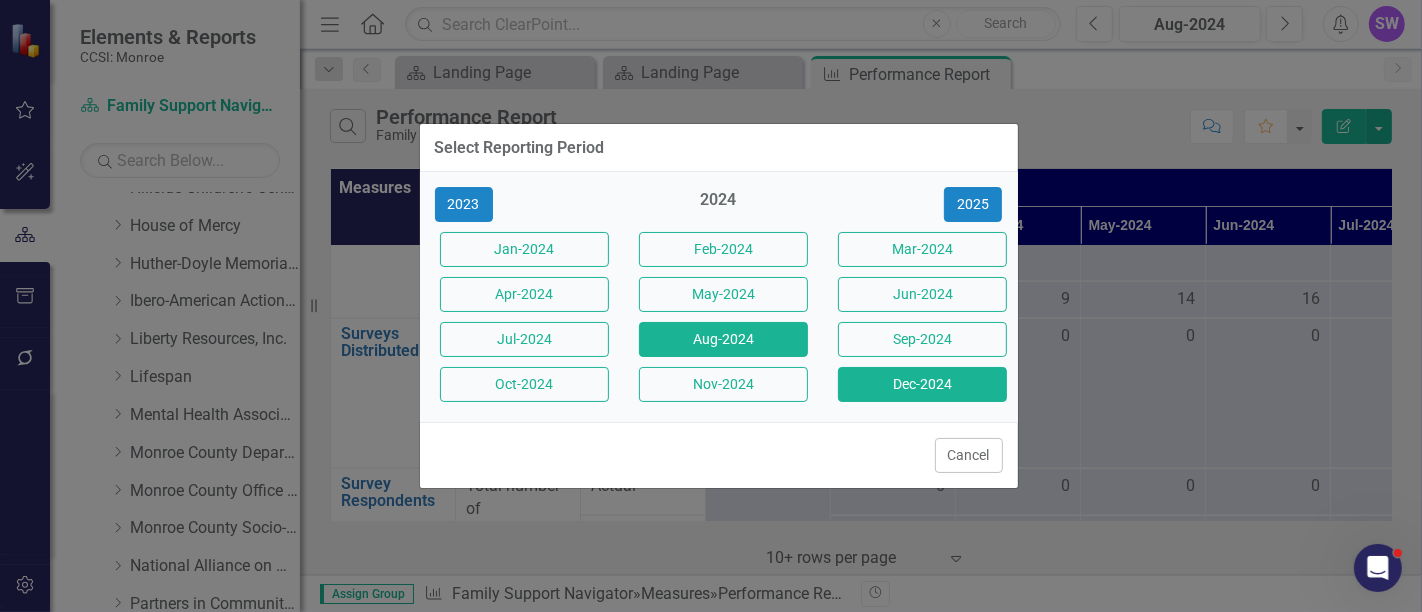 click on "Dec-2024" at bounding box center [922, 384] 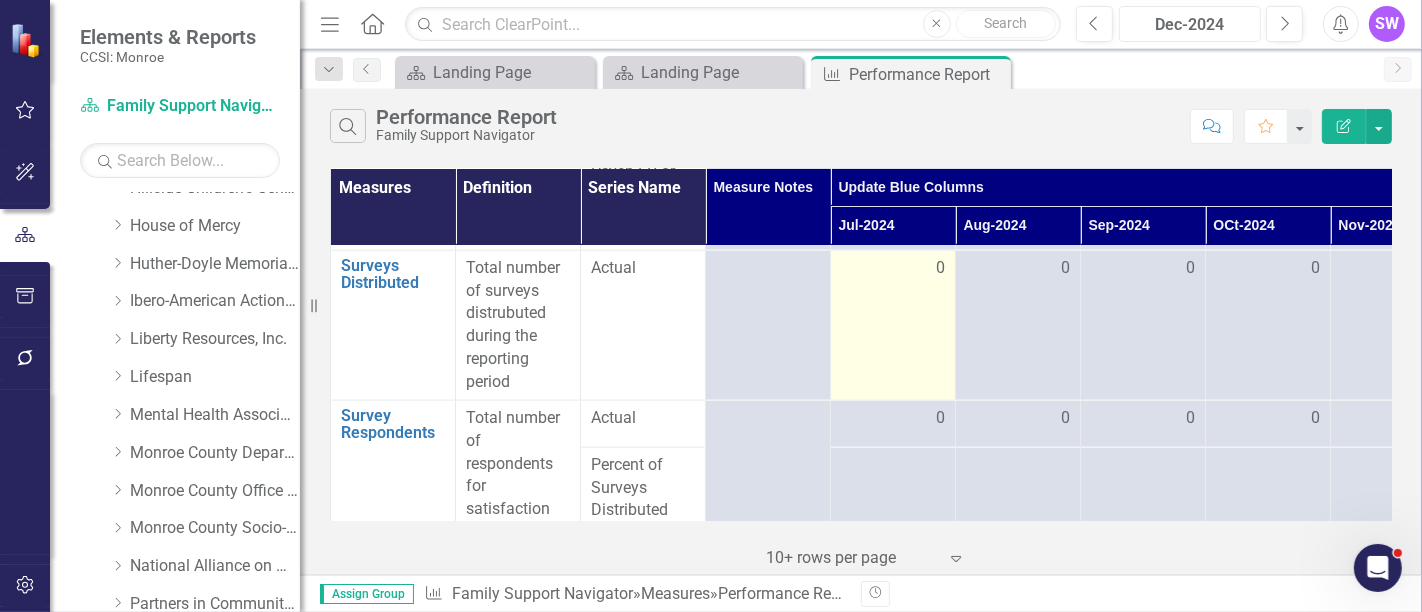 scroll, scrollTop: 2111, scrollLeft: 0, axis: vertical 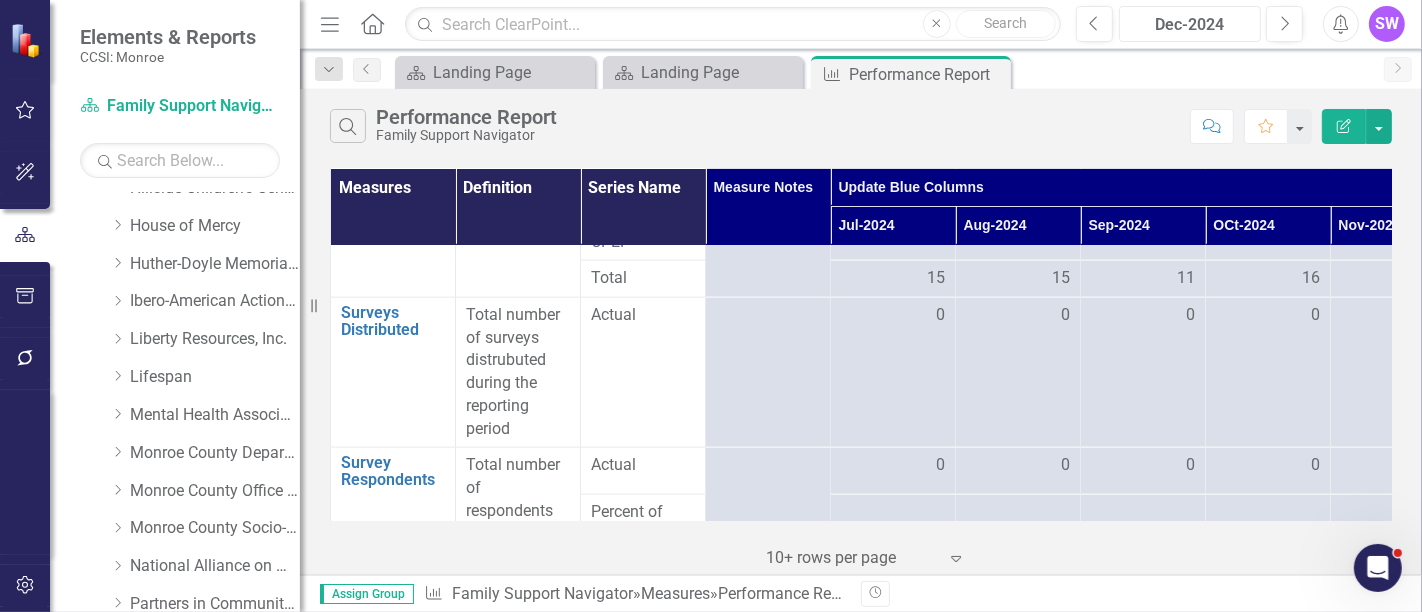 click on "Dec-2024" at bounding box center [1190, 25] 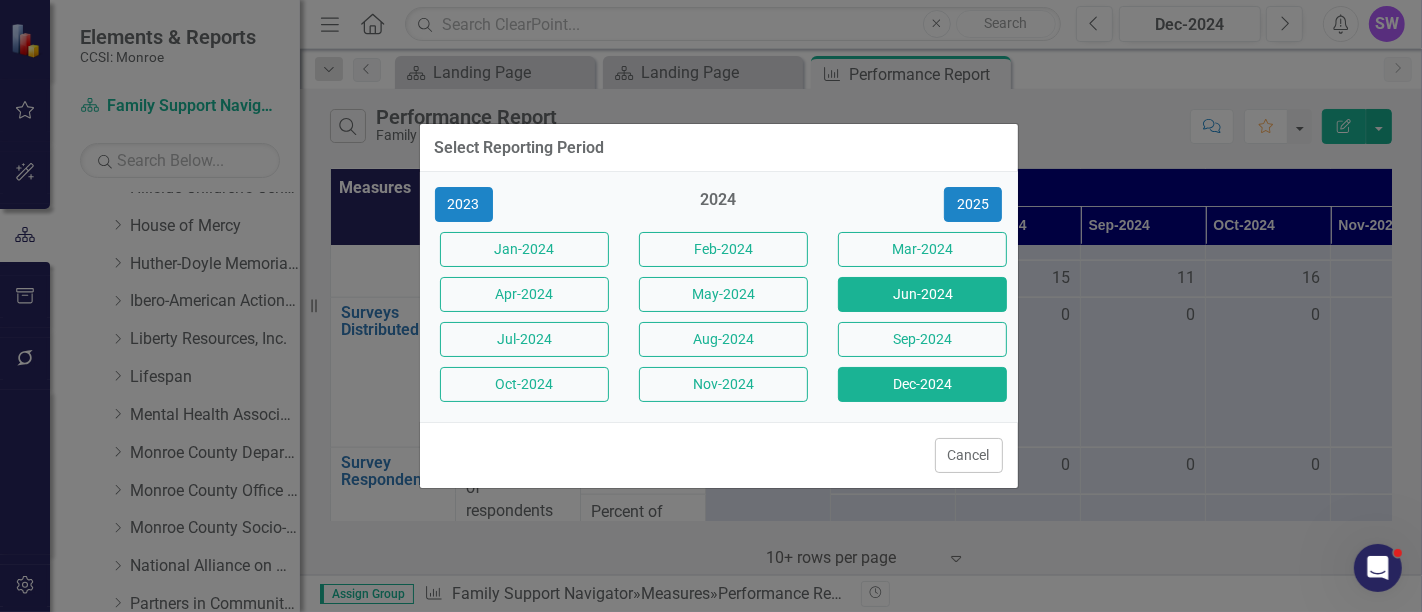 click on "Jun-2024" at bounding box center (922, 294) 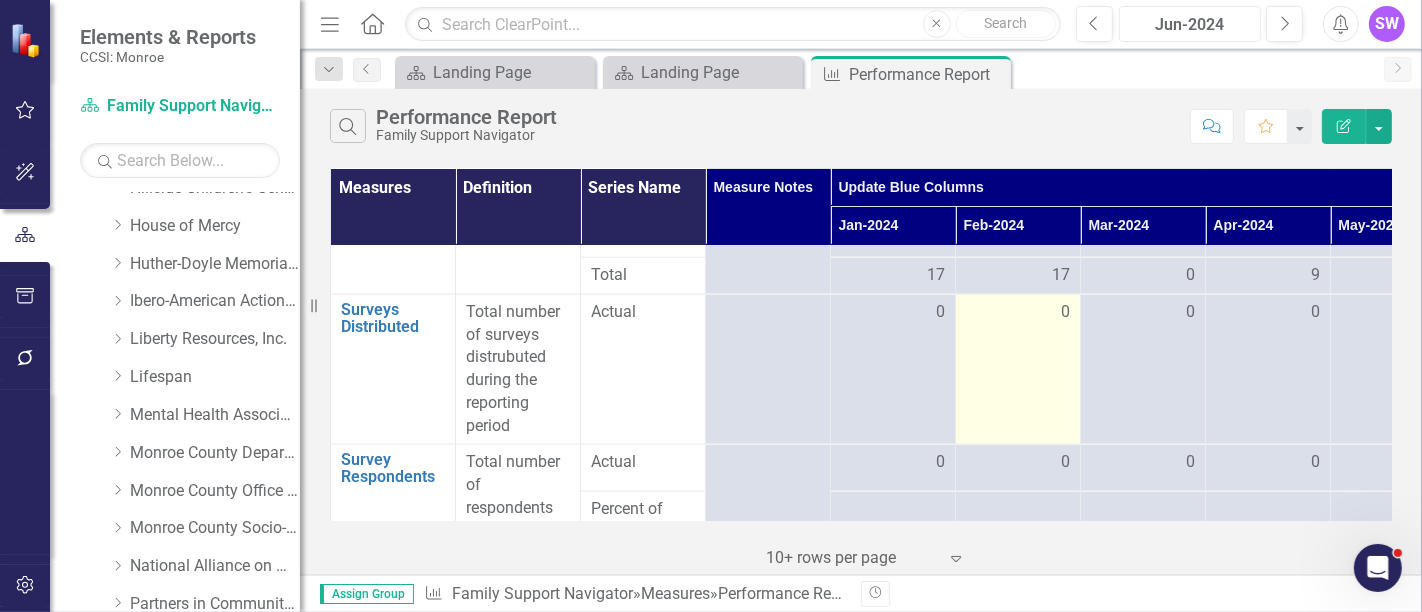 scroll, scrollTop: 2111, scrollLeft: 0, axis: vertical 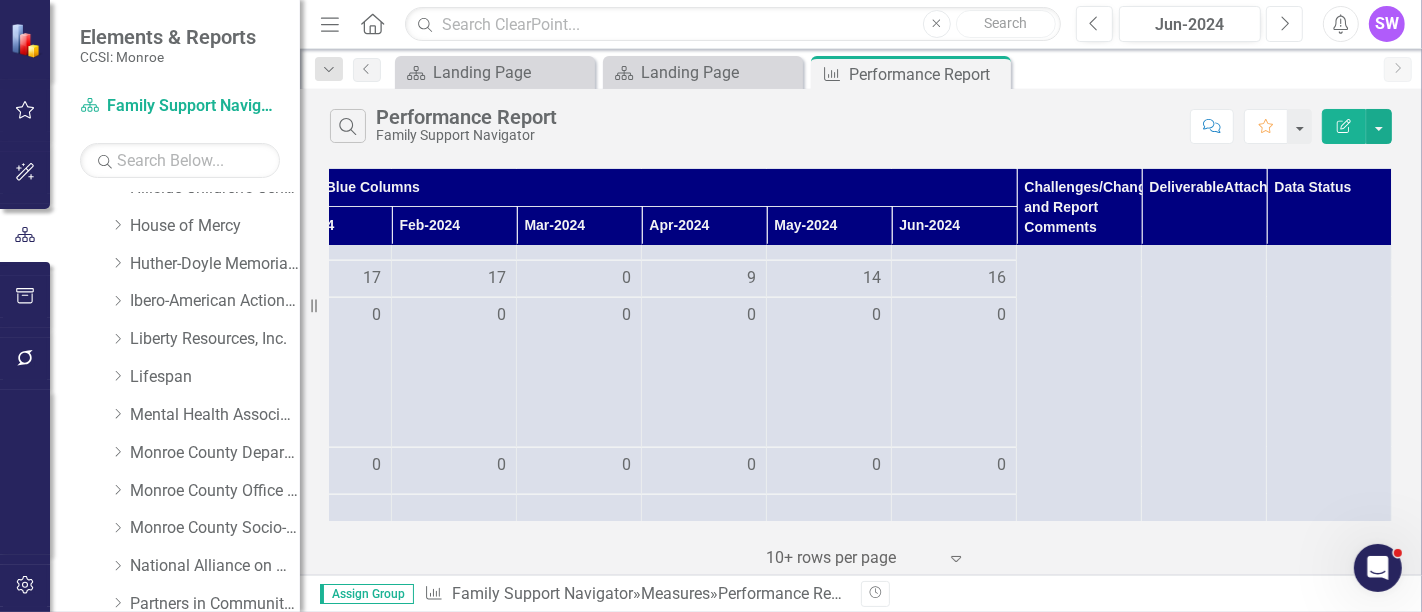 click on "Next" 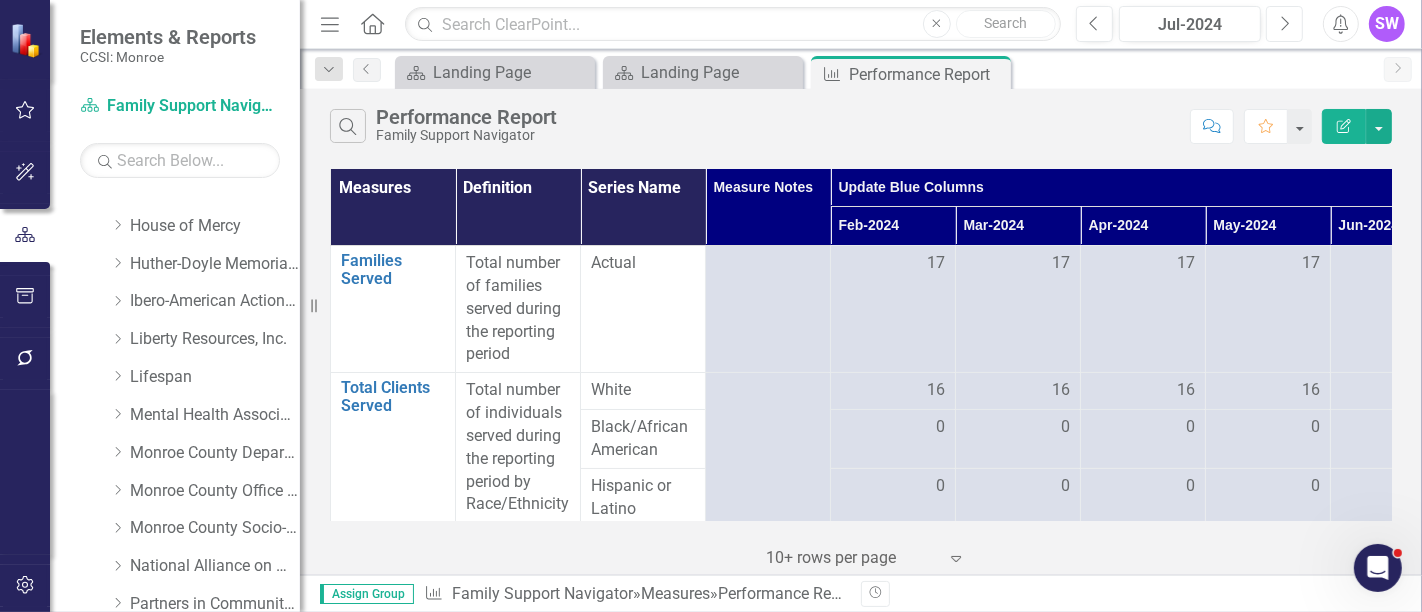 scroll, scrollTop: 0, scrollLeft: 577, axis: horizontal 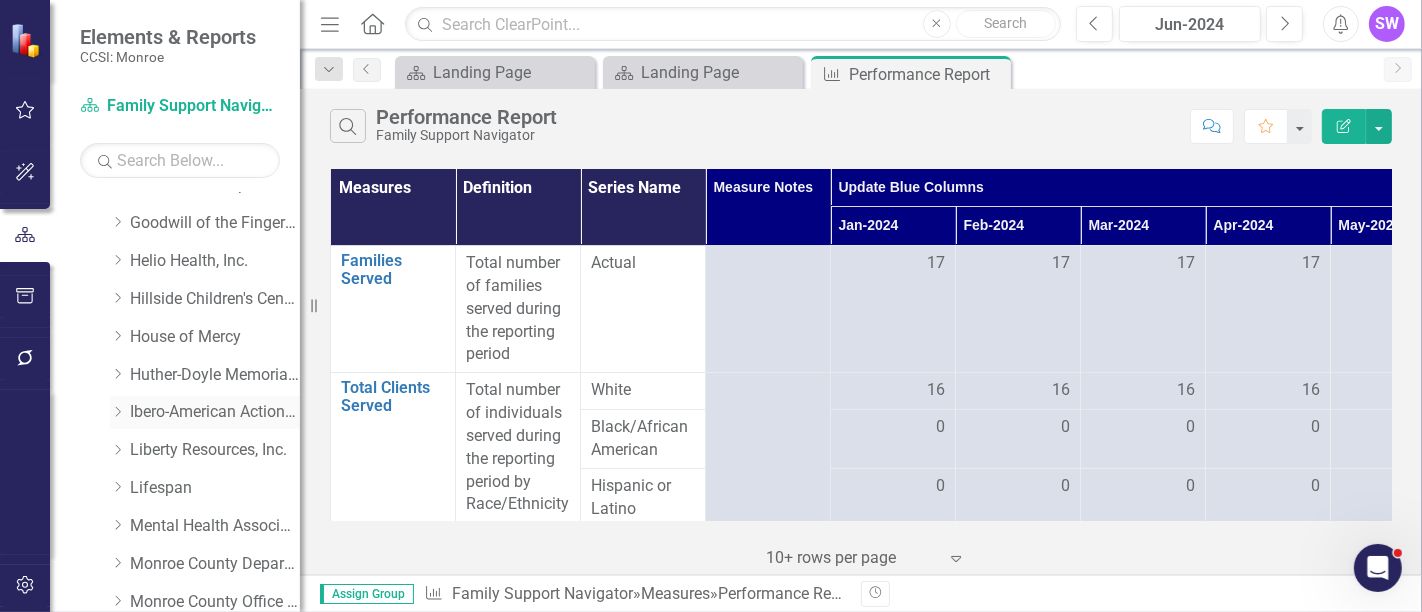 click on "Ibero-American Action League, Inc." at bounding box center [215, 412] 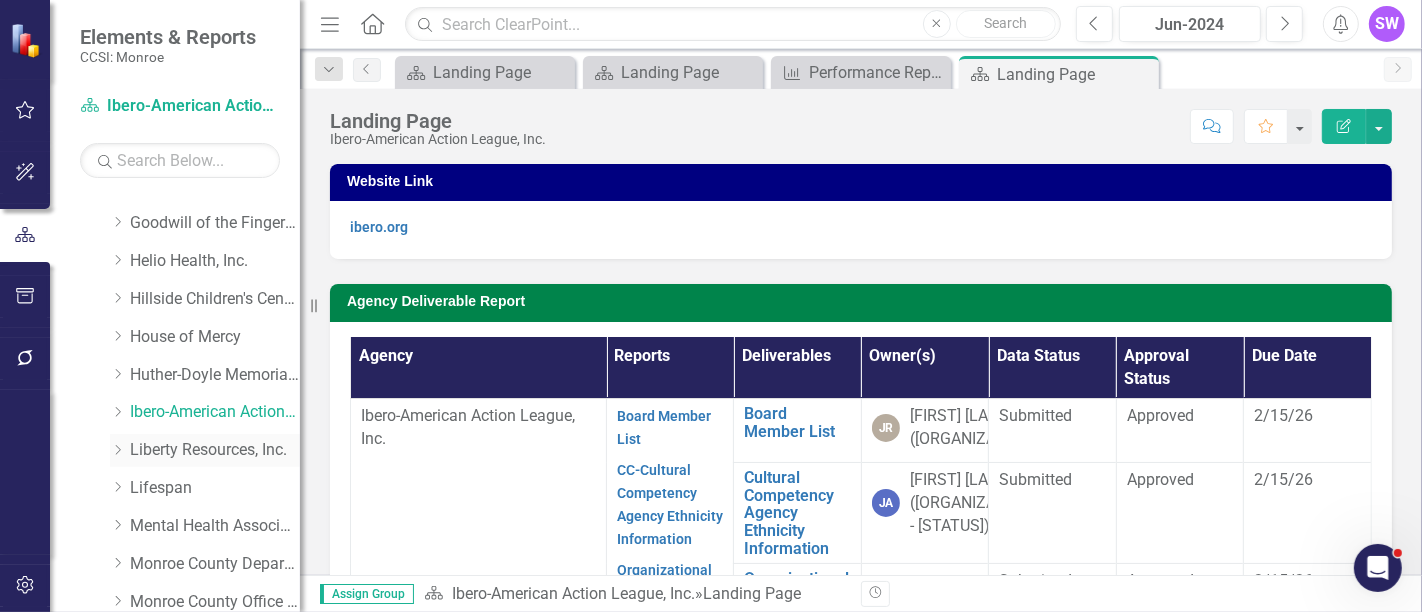 click on "Dropdown" 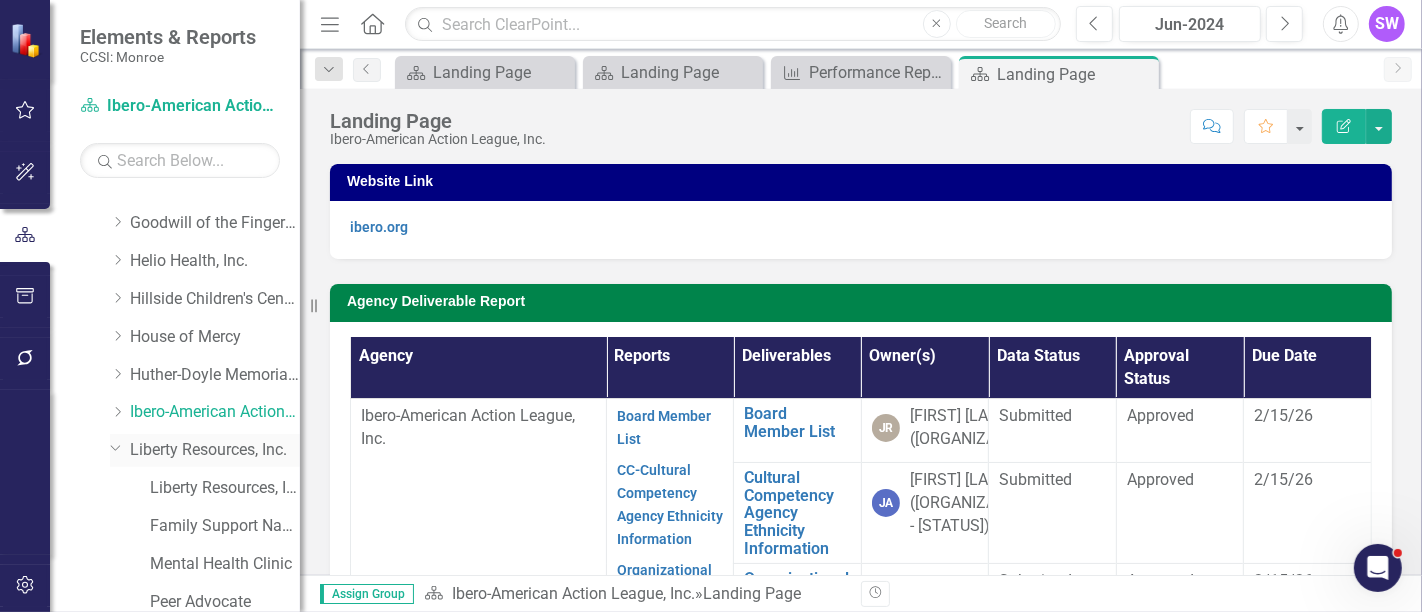 click on "Liberty Resources, Inc." at bounding box center (215, 450) 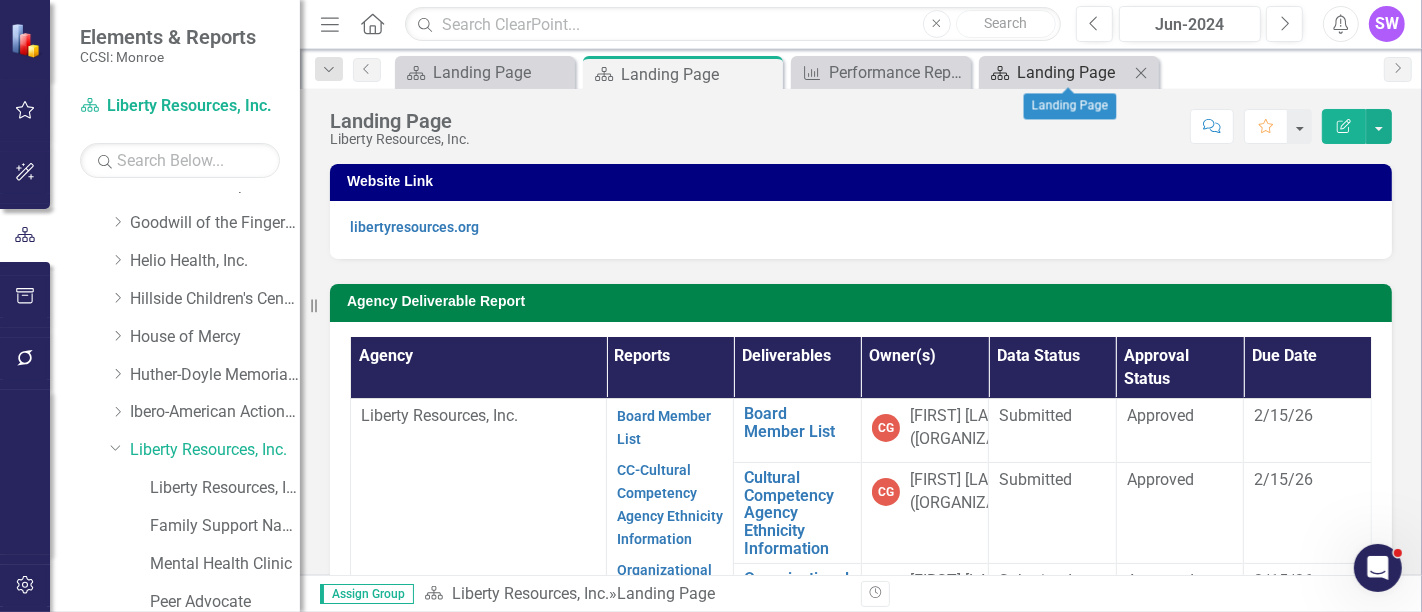 click on "Landing Page" at bounding box center [1073, 72] 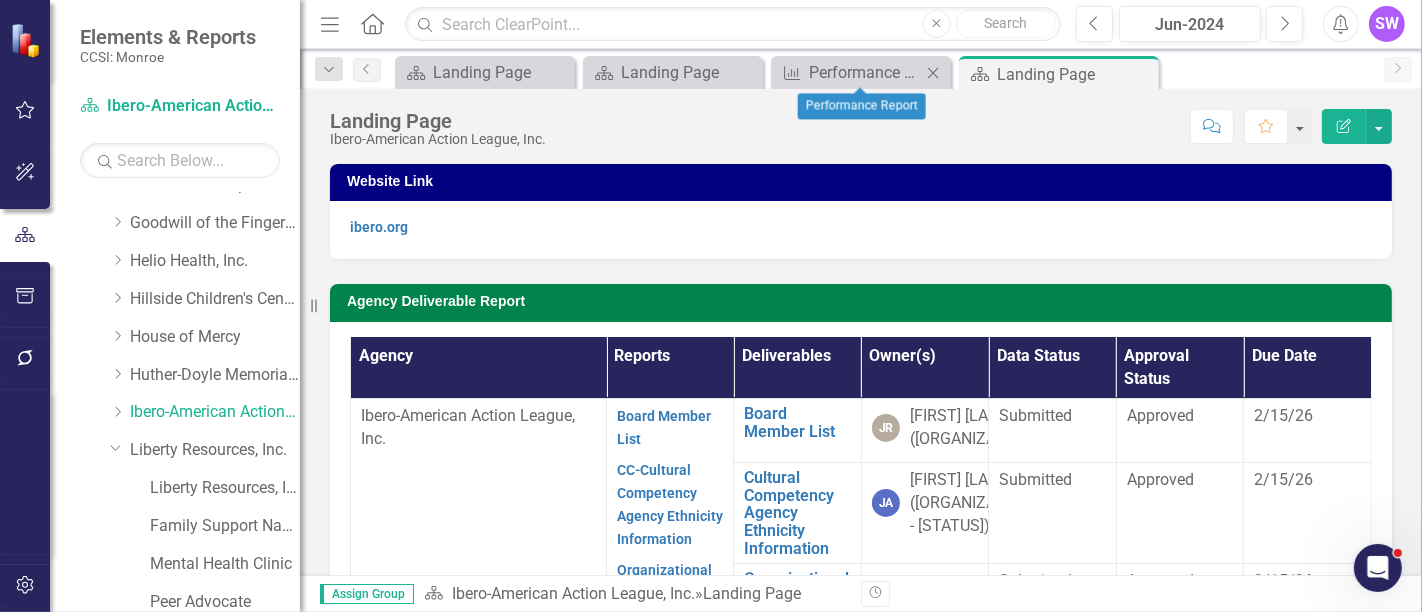 click on "Close" 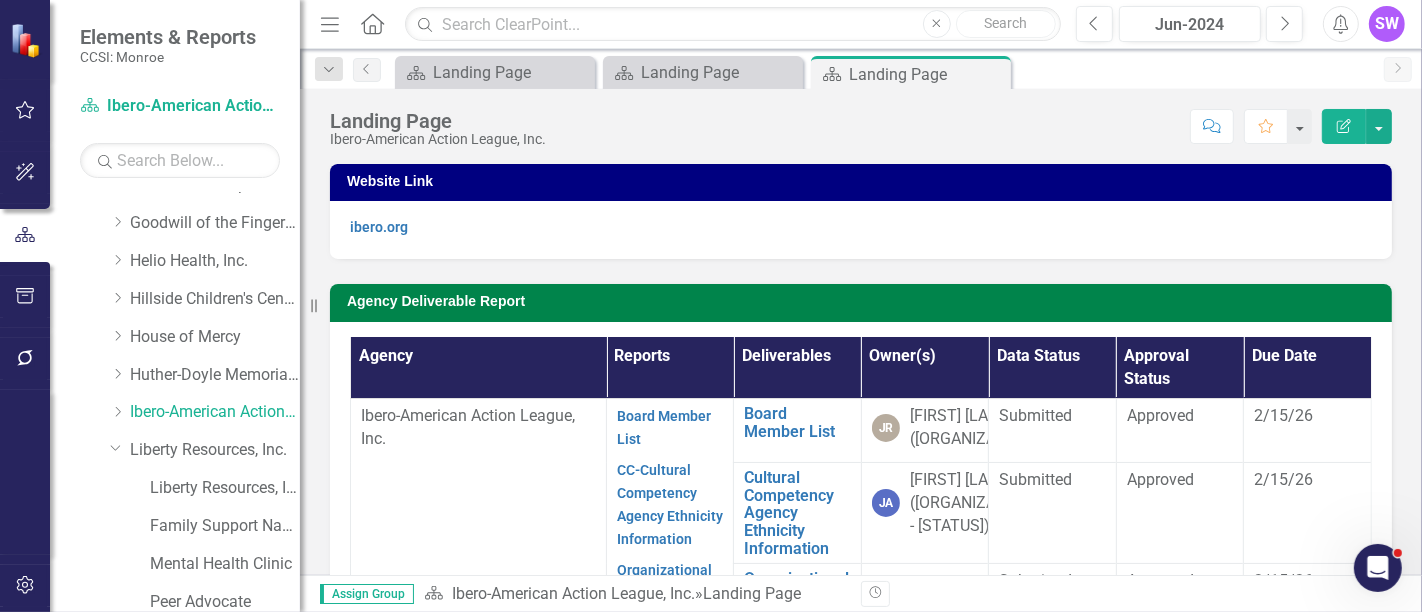 drag, startPoint x: 998, startPoint y: 66, endPoint x: 814, endPoint y: 87, distance: 185.19449 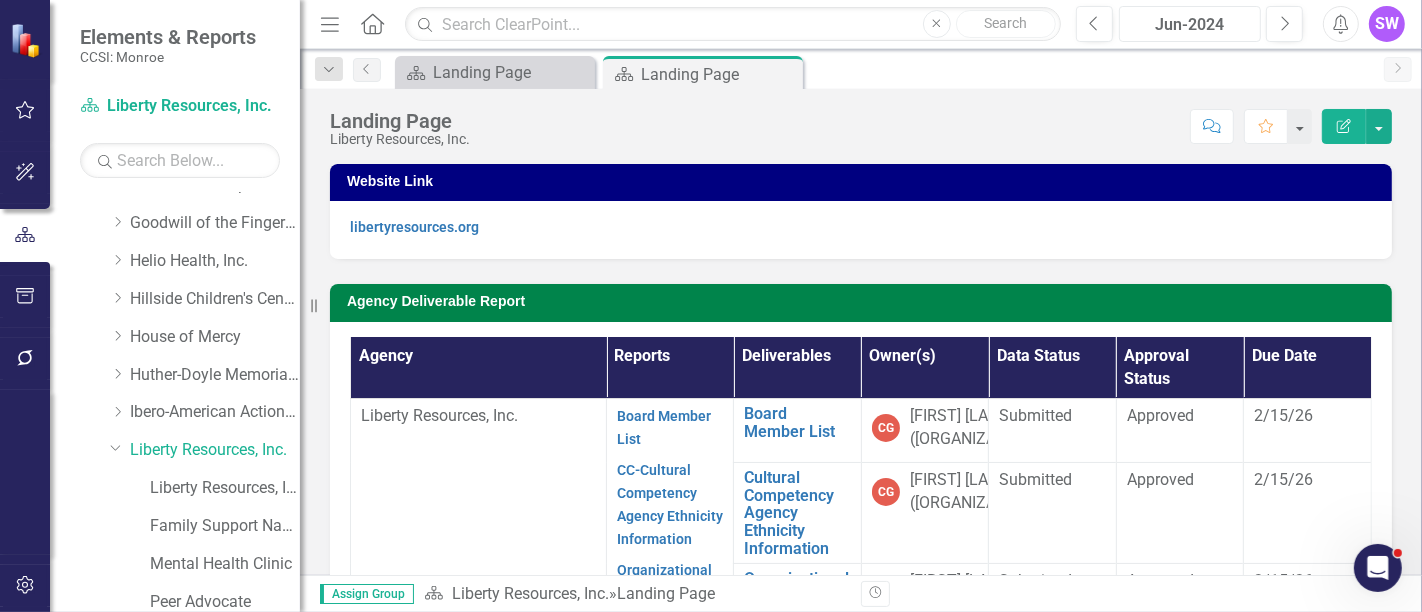 click on "Jun-2024" at bounding box center (1190, 24) 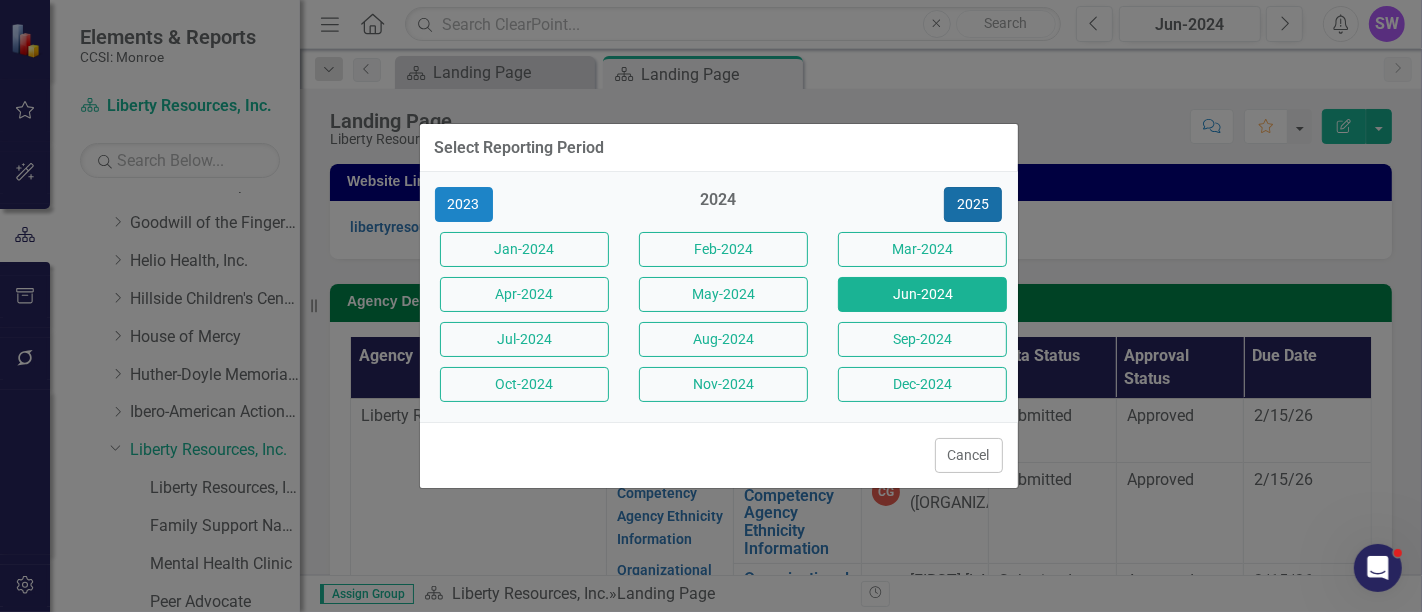 click on "2025" at bounding box center (973, 204) 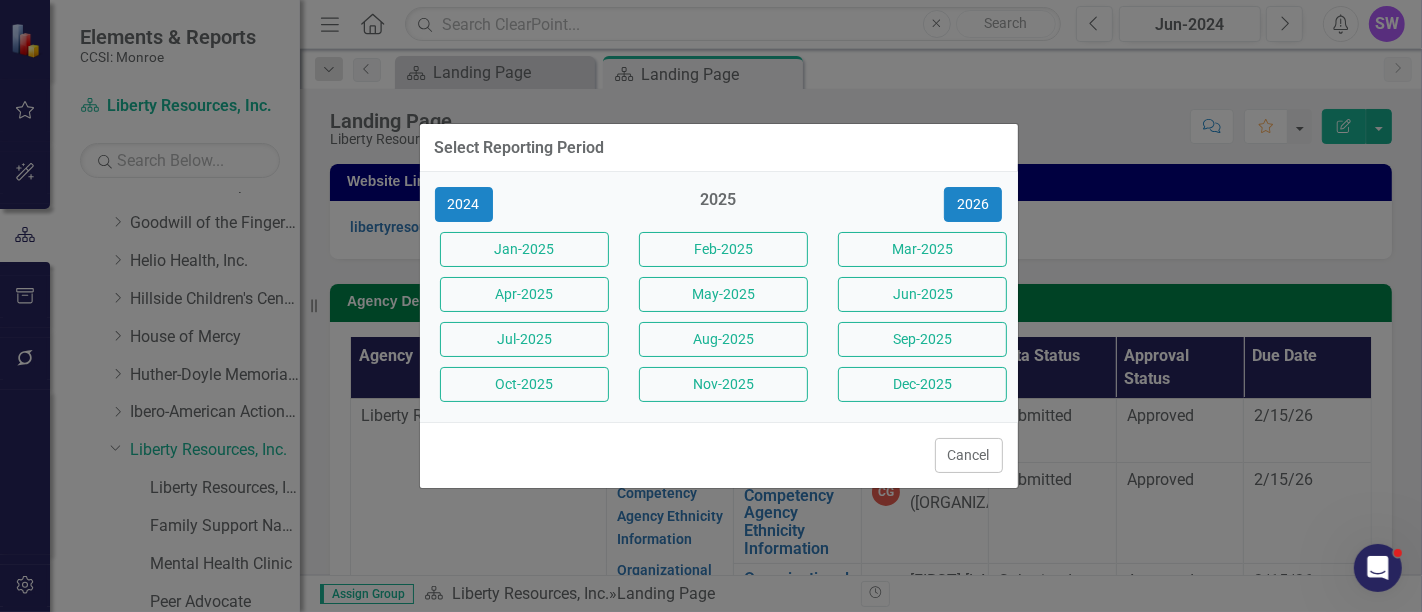 click on "Aug-2025" at bounding box center [723, 339] 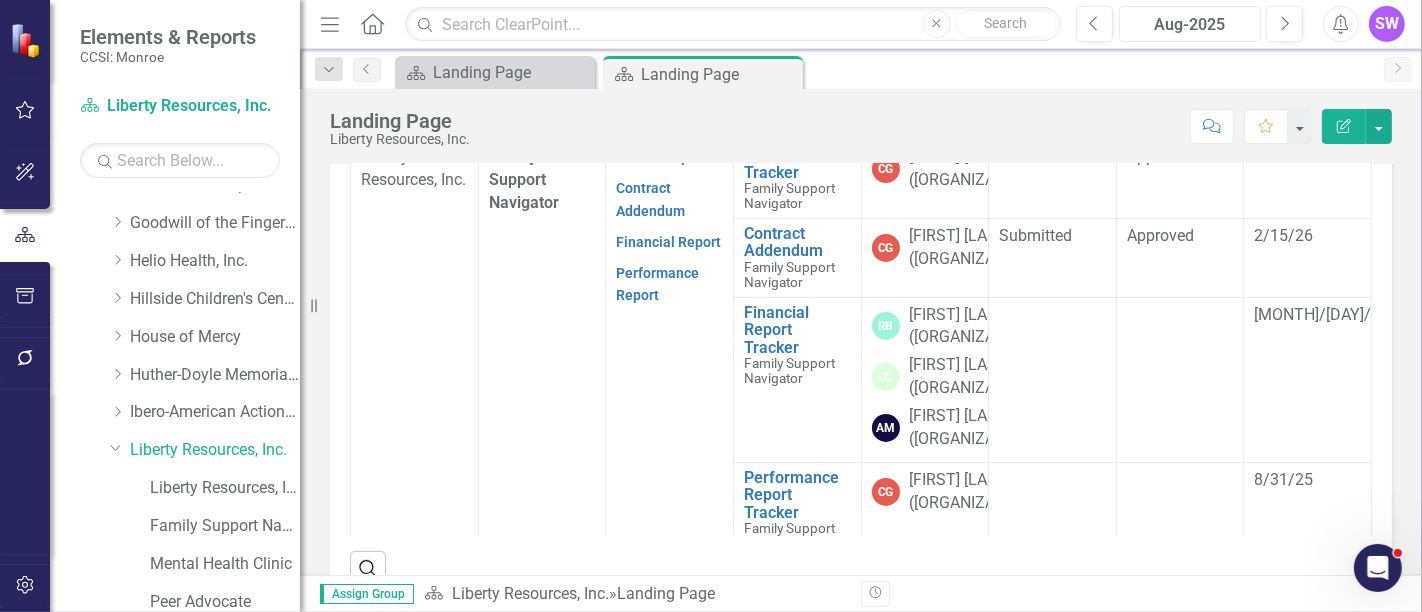 scroll, scrollTop: 700, scrollLeft: 0, axis: vertical 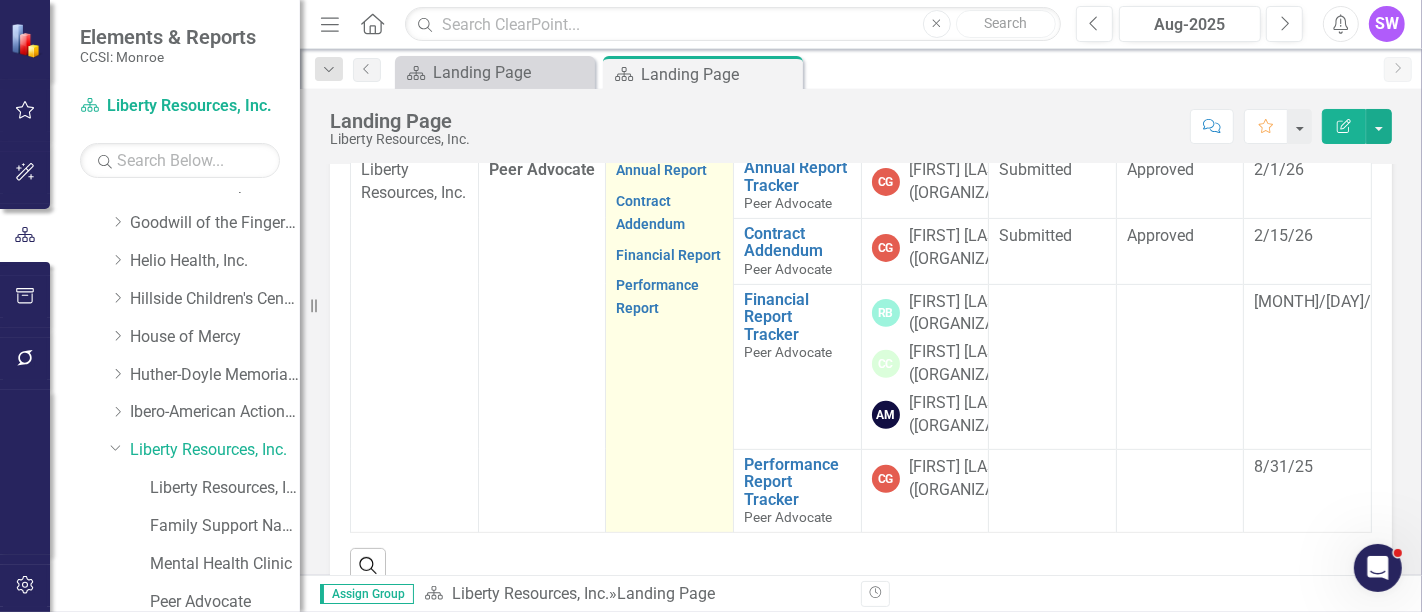 click on "Performance Report" at bounding box center (657, 296) 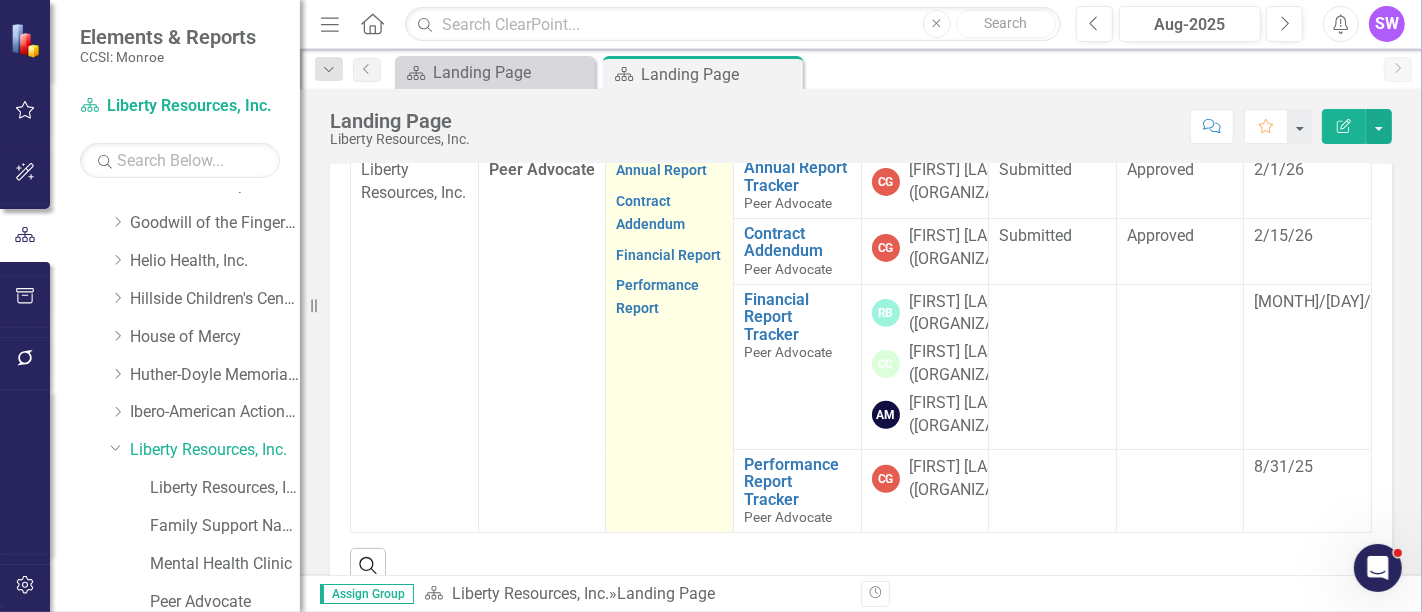 click on "Performance Report" at bounding box center (669, 295) 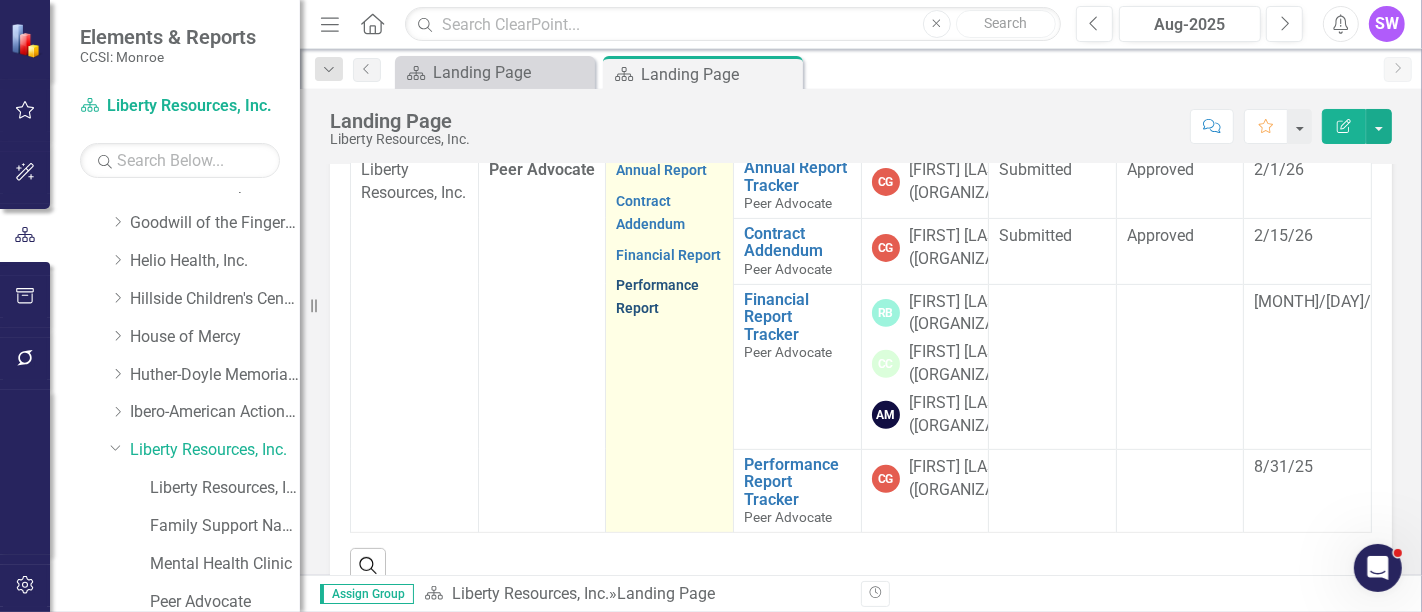 click on "Performance Report" at bounding box center [657, 296] 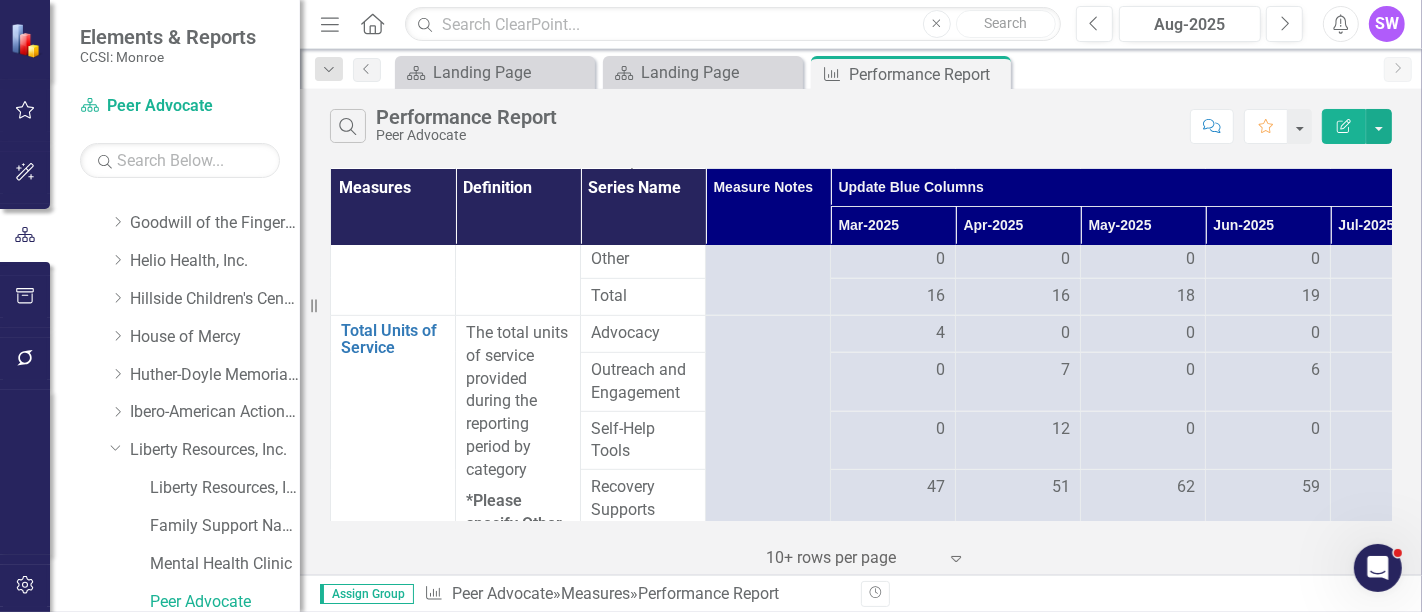 scroll, scrollTop: 888, scrollLeft: 0, axis: vertical 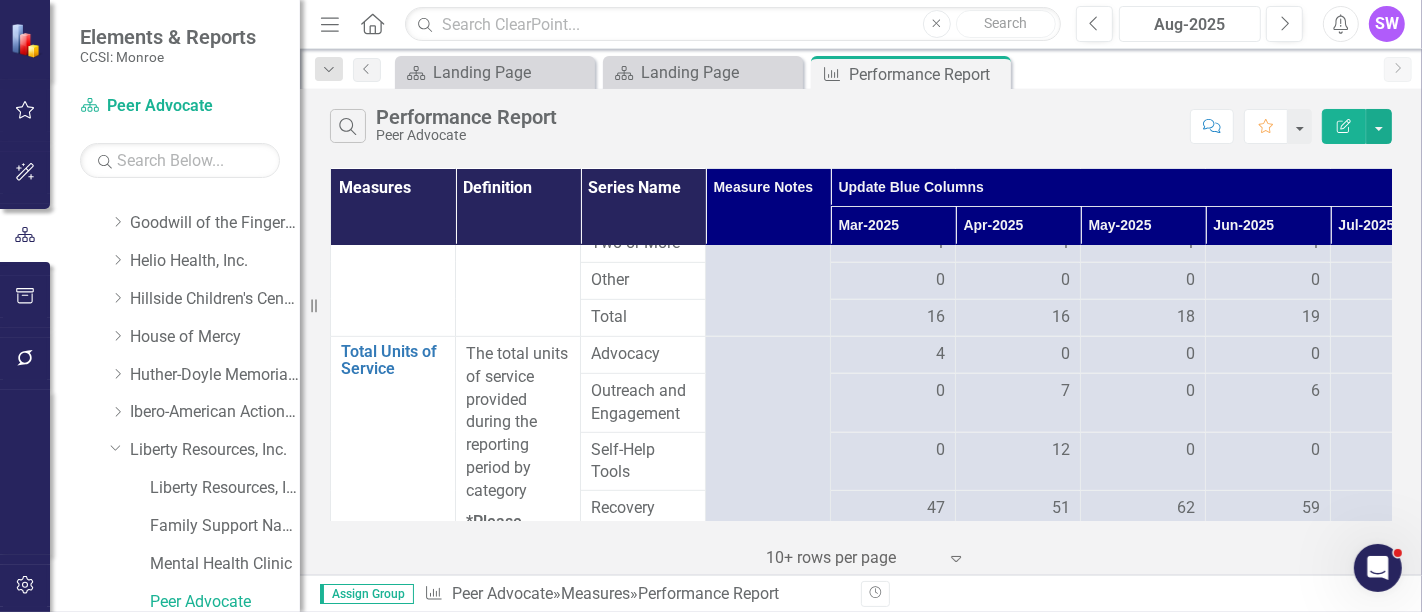click on "Aug-2025" at bounding box center [1190, 25] 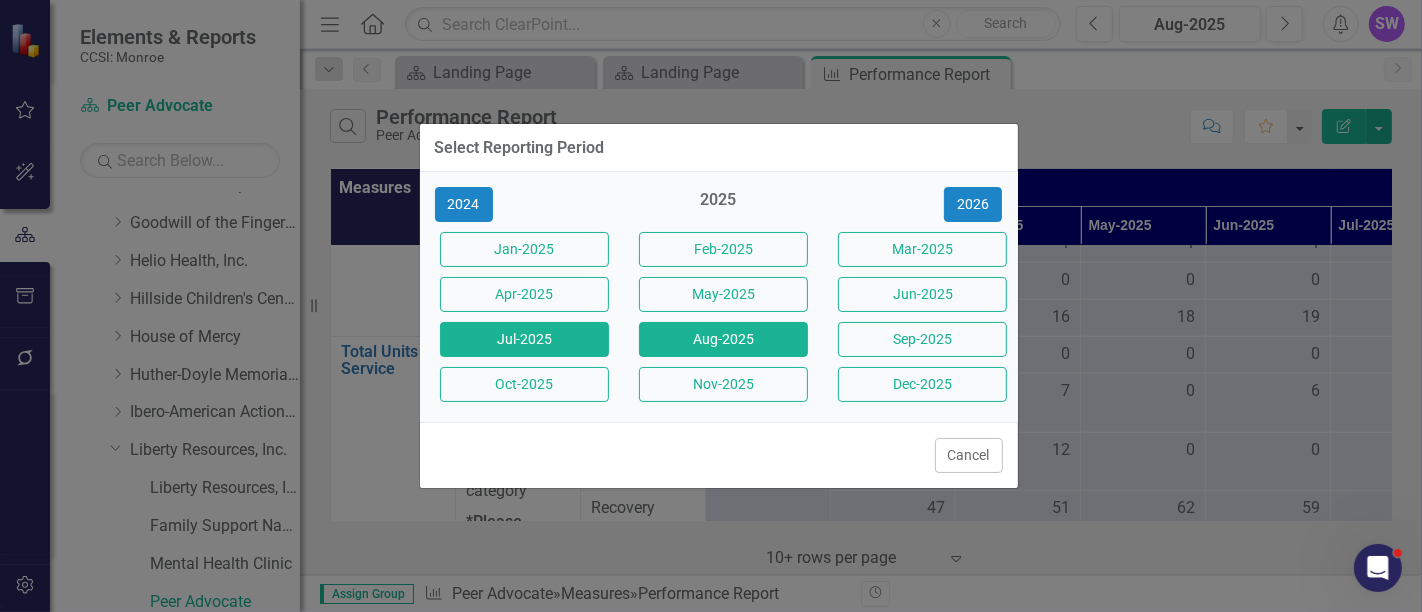 click on "Jul-2025" at bounding box center [524, 339] 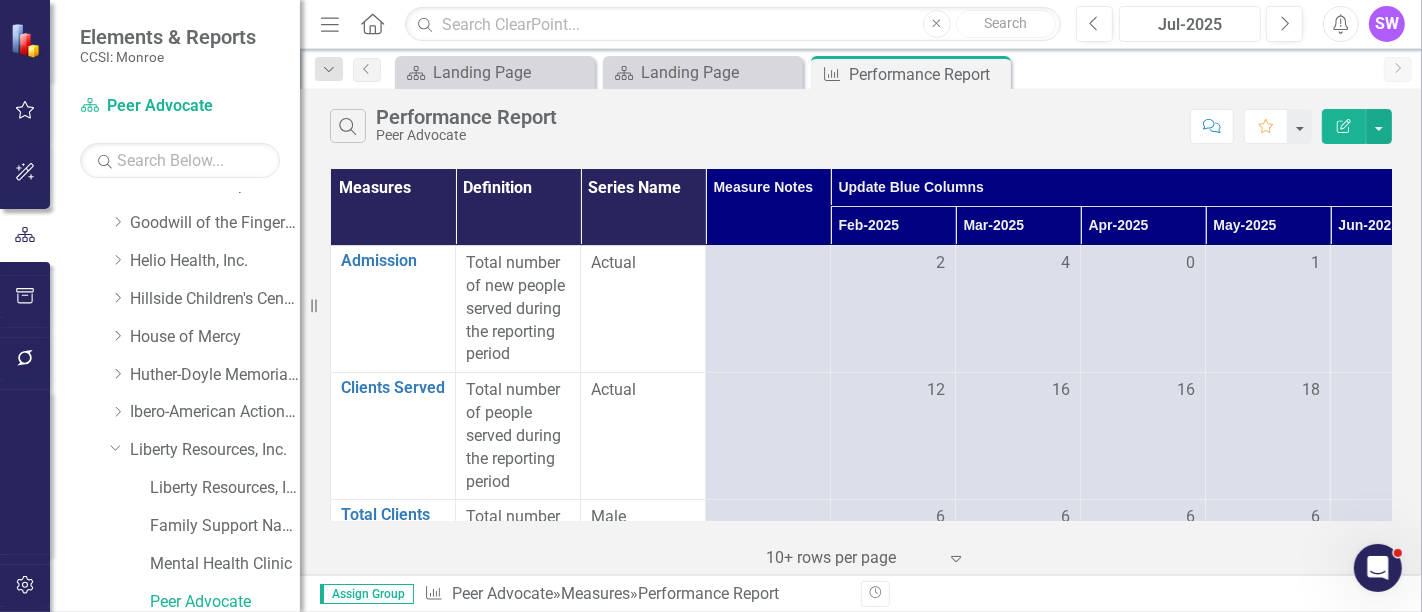 click on "Jul-2025" at bounding box center (1190, 25) 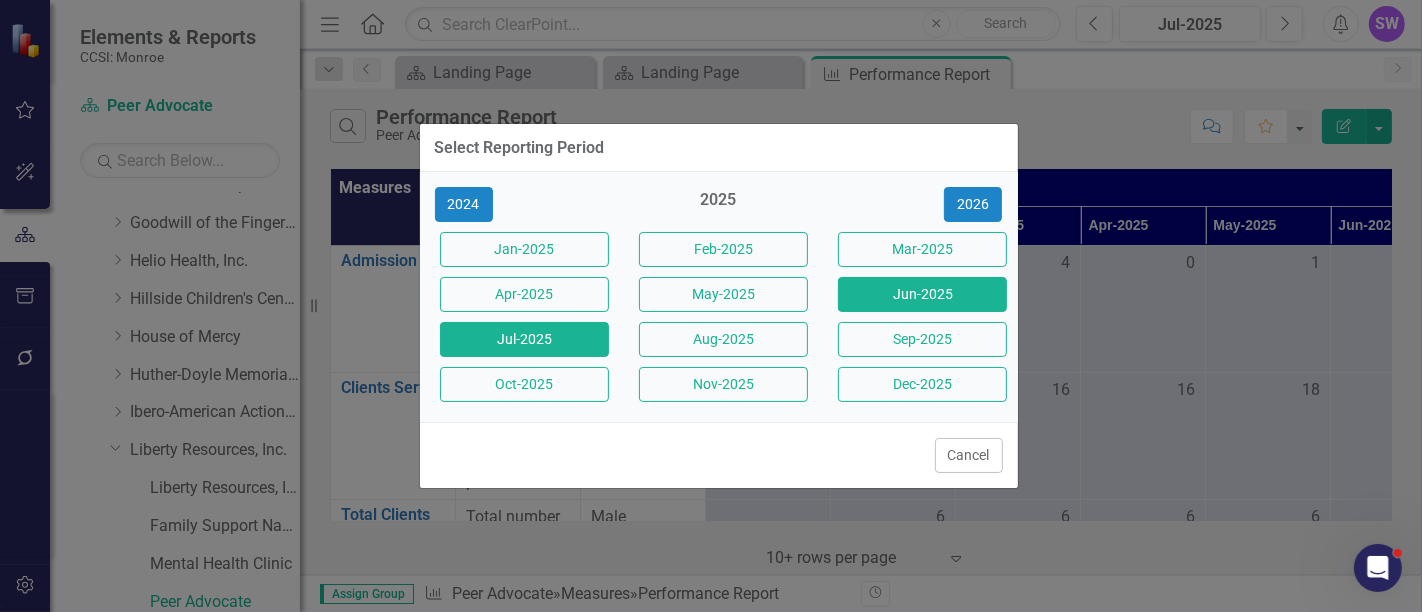 click on "Jun-2025" at bounding box center [922, 294] 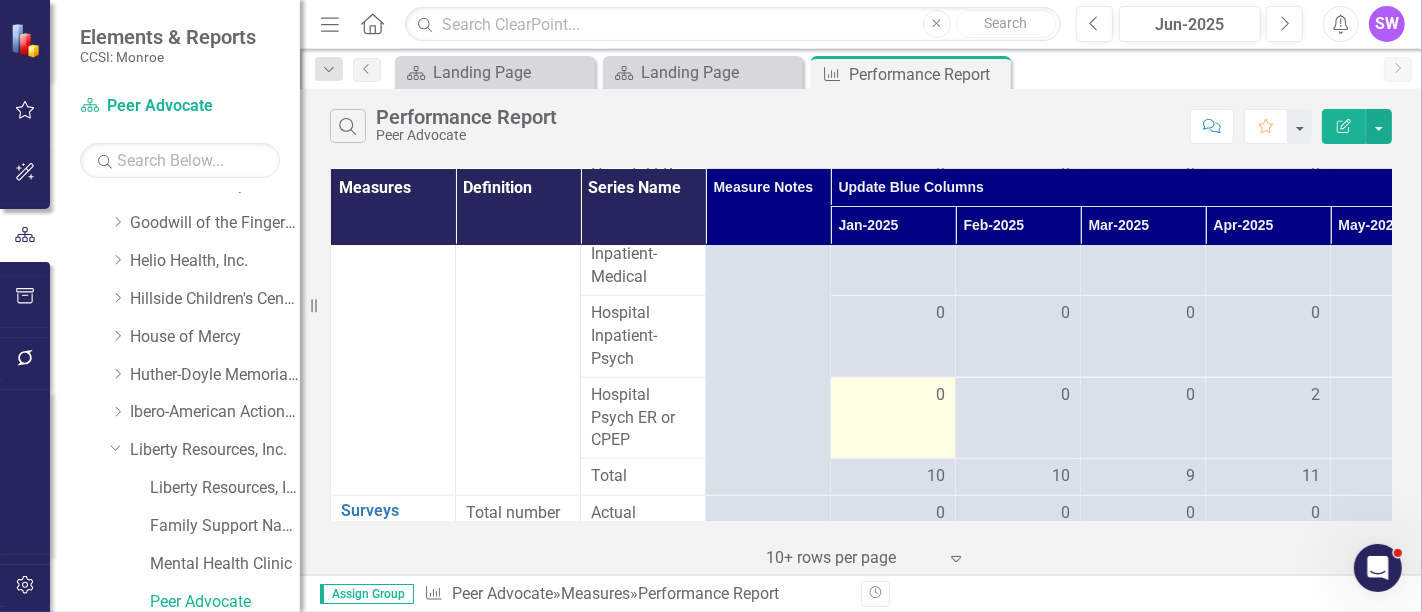 scroll, scrollTop: 2000, scrollLeft: 0, axis: vertical 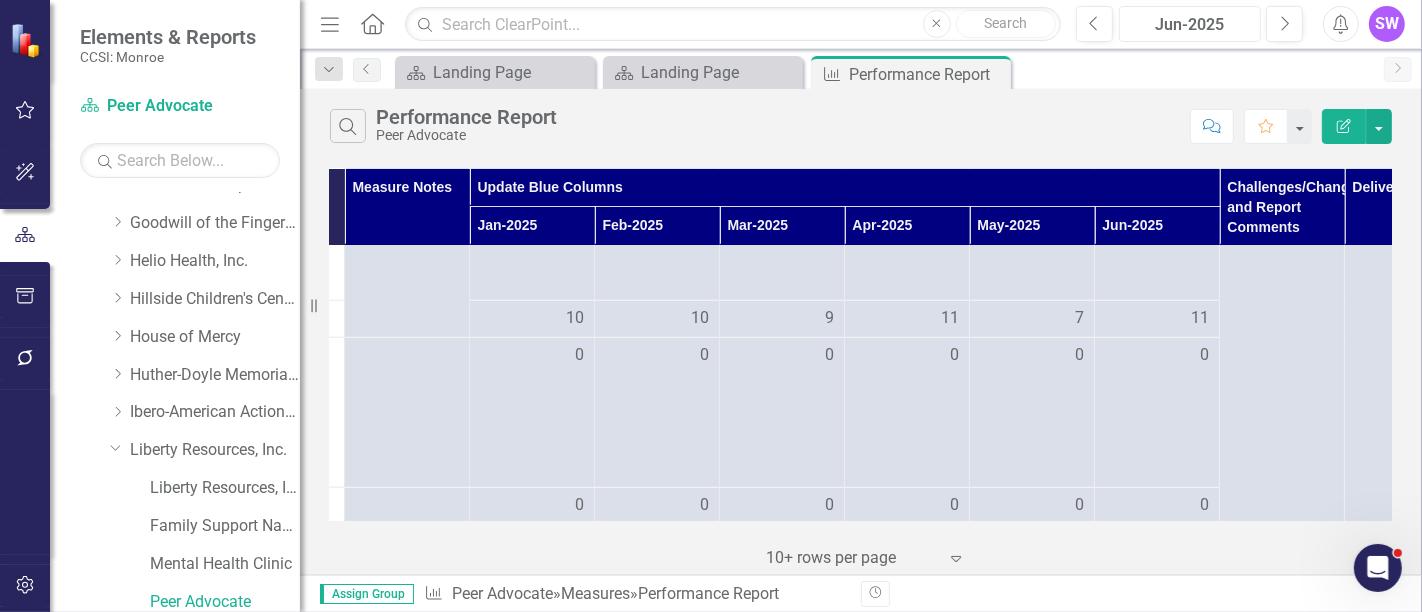 click on "Jun-2025" at bounding box center (1190, 25) 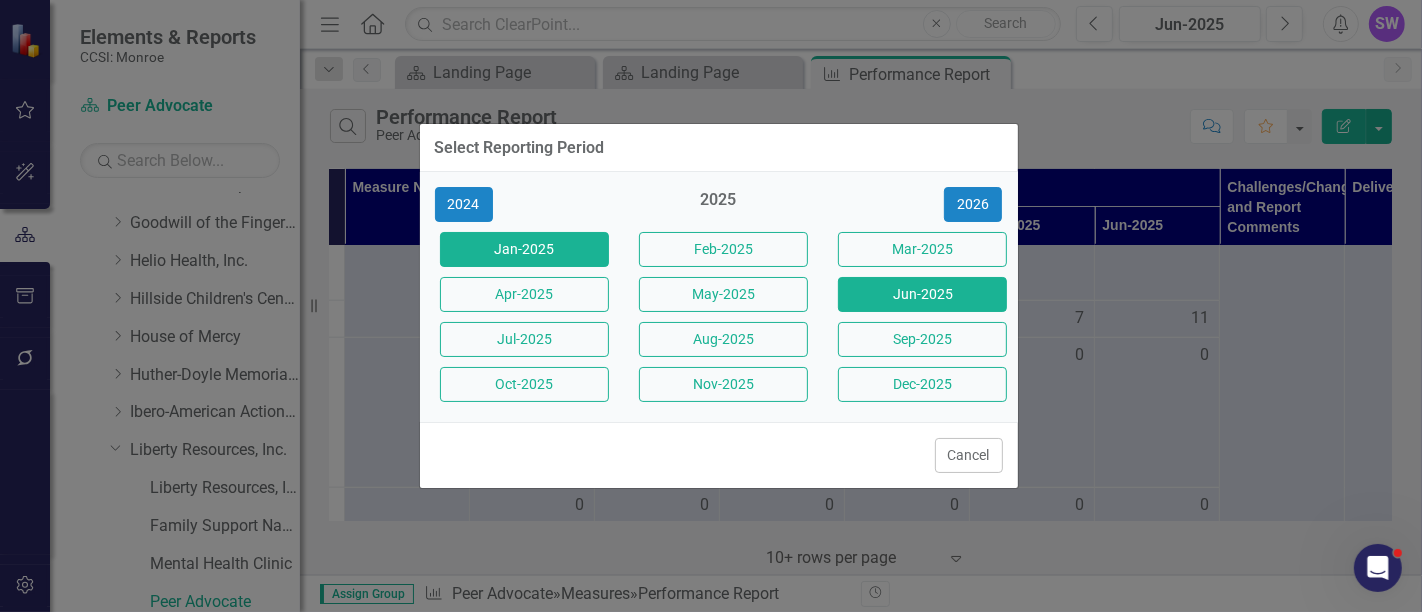 click on "Jan-2025" at bounding box center [524, 249] 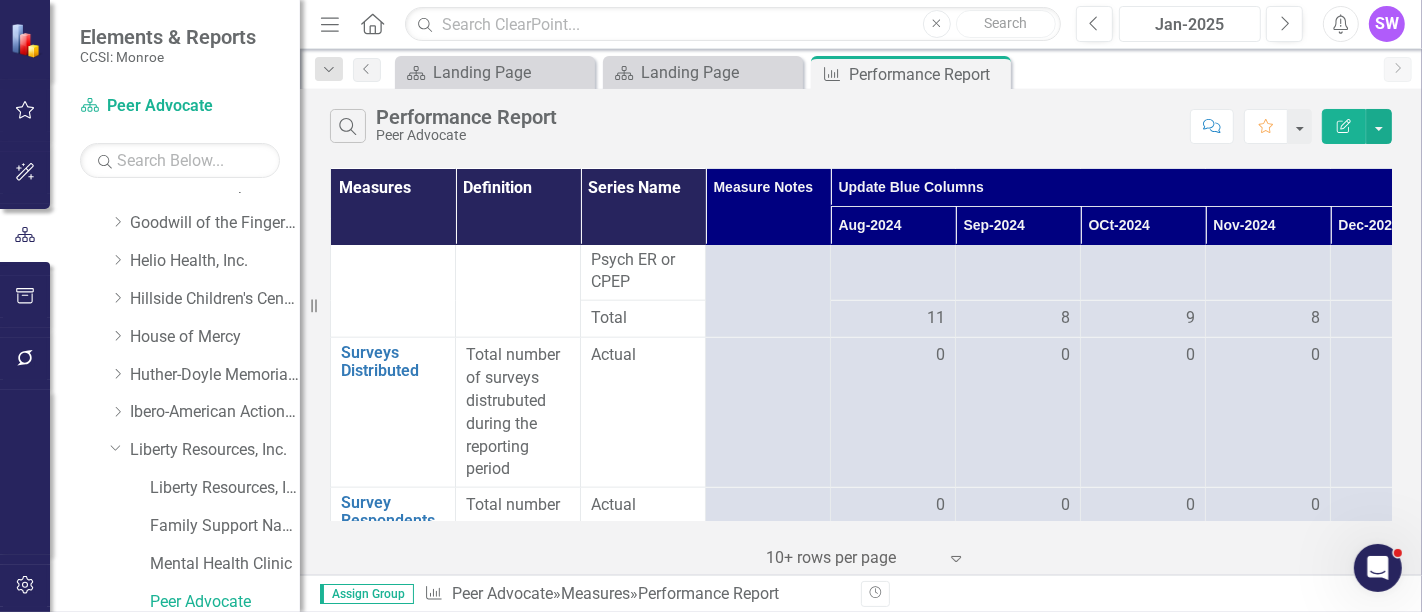scroll, scrollTop: 2000, scrollLeft: 0, axis: vertical 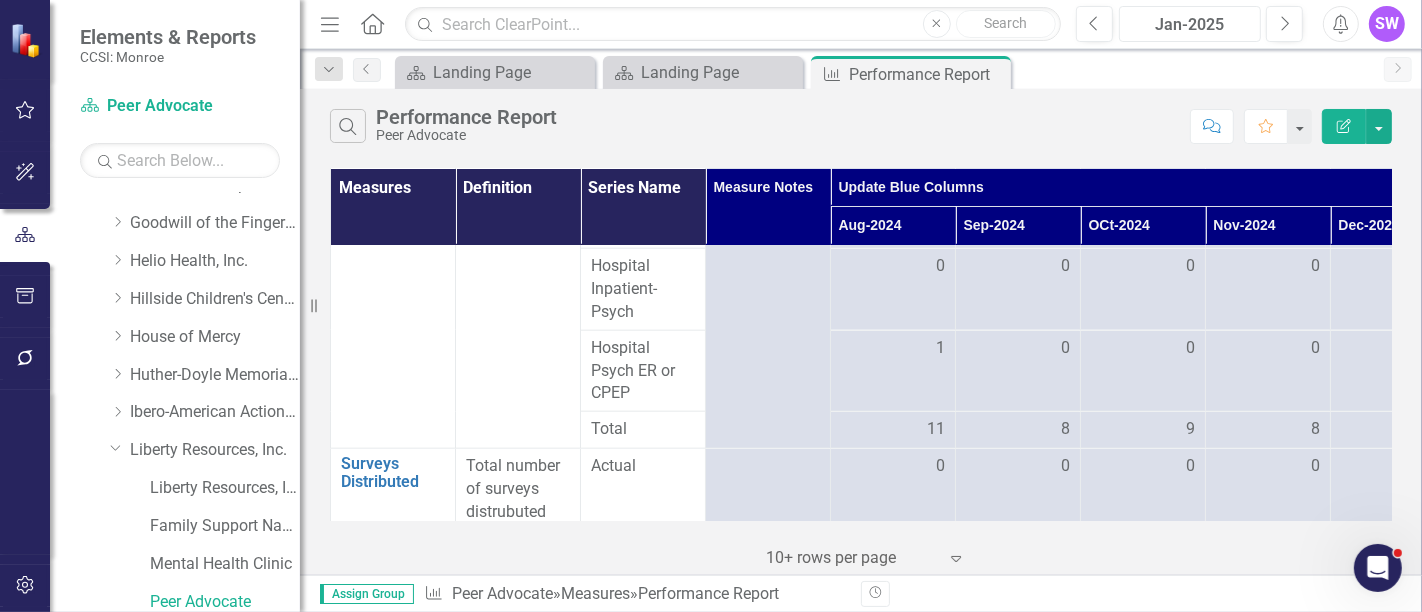 click on "Jan-2025" at bounding box center (1190, 25) 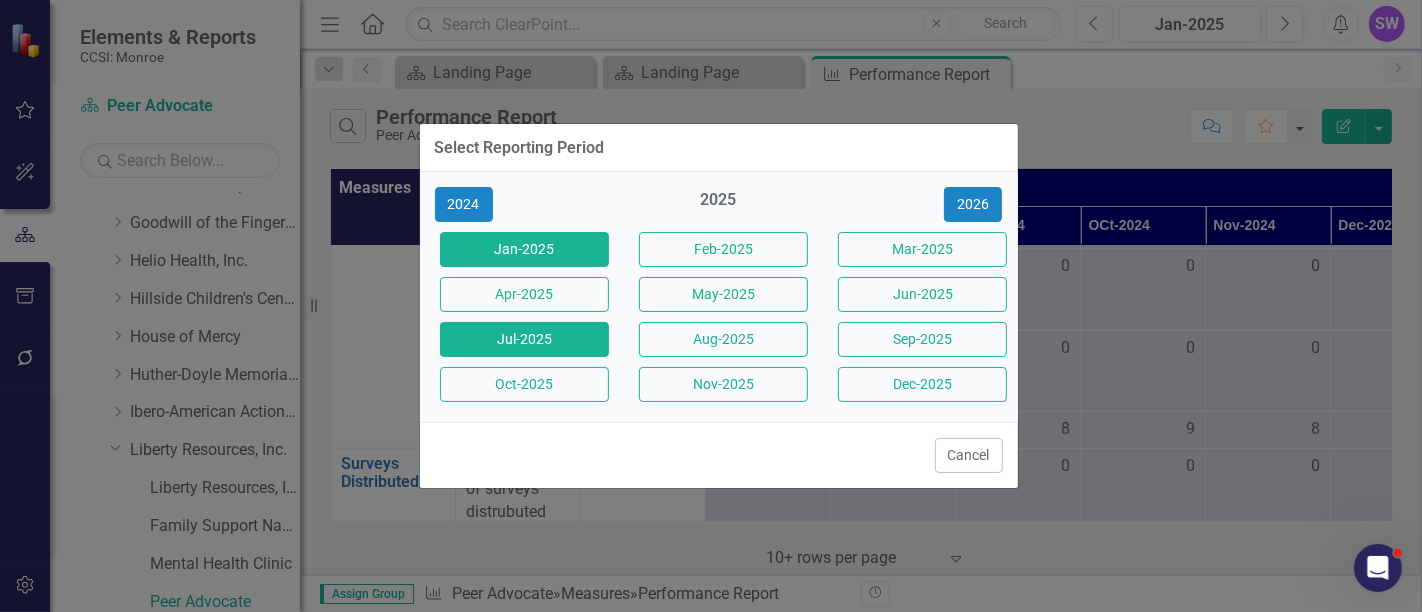 click on "Jul-2025" at bounding box center (524, 339) 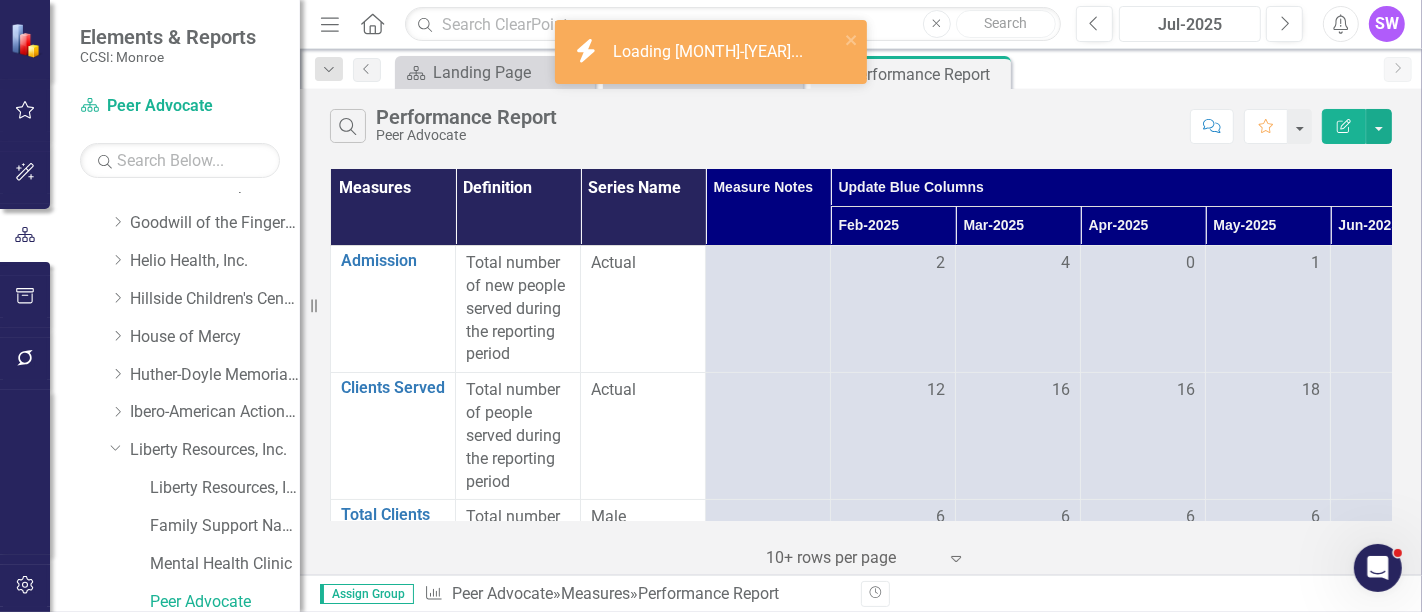 click on "Jul-2025" at bounding box center (1190, 25) 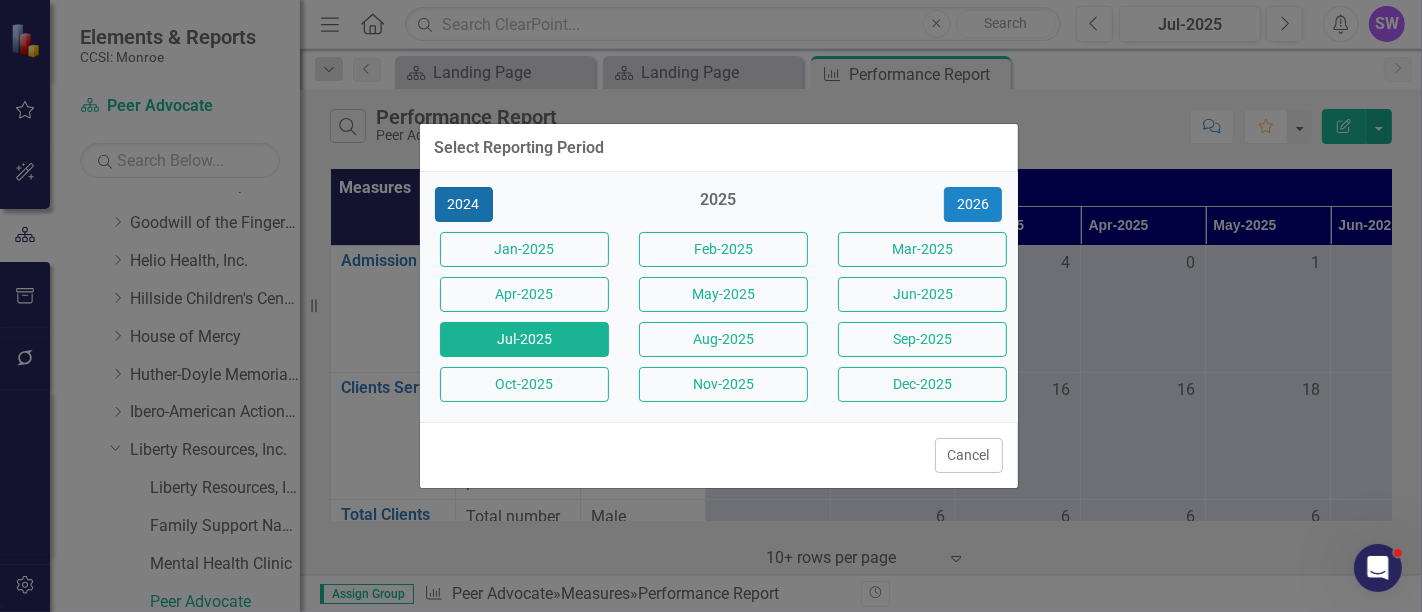 click on "2024" at bounding box center [464, 204] 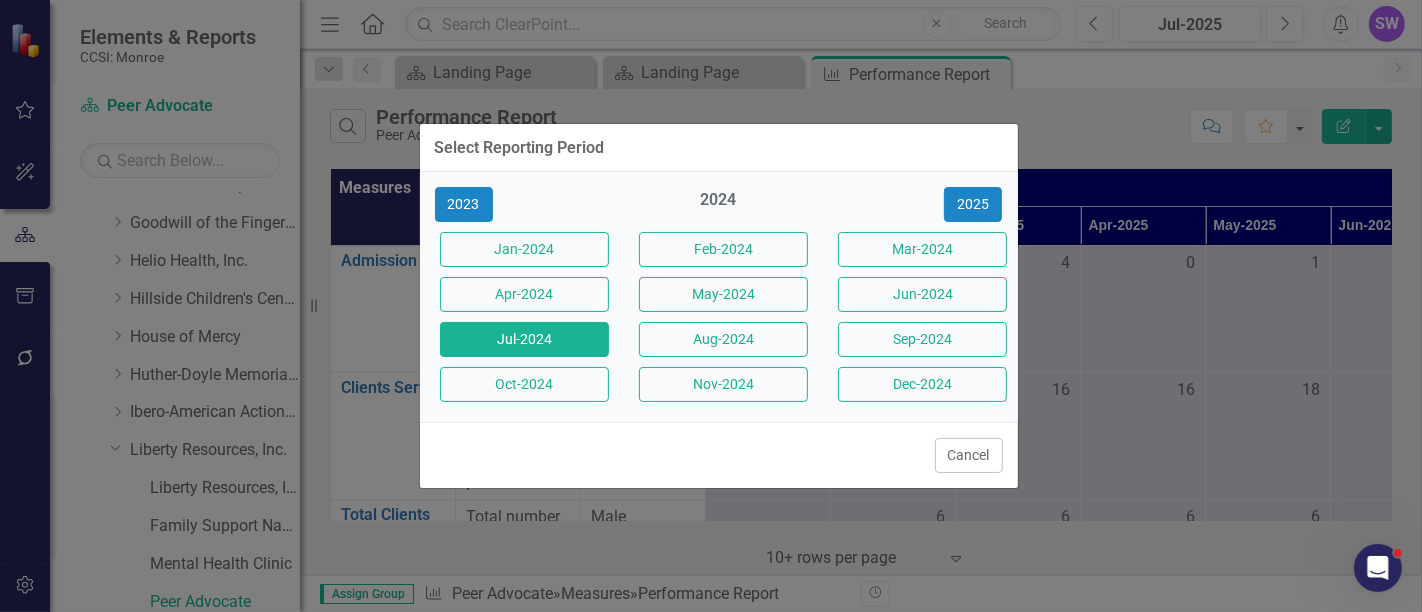 click on "Jul-2024" at bounding box center [524, 339] 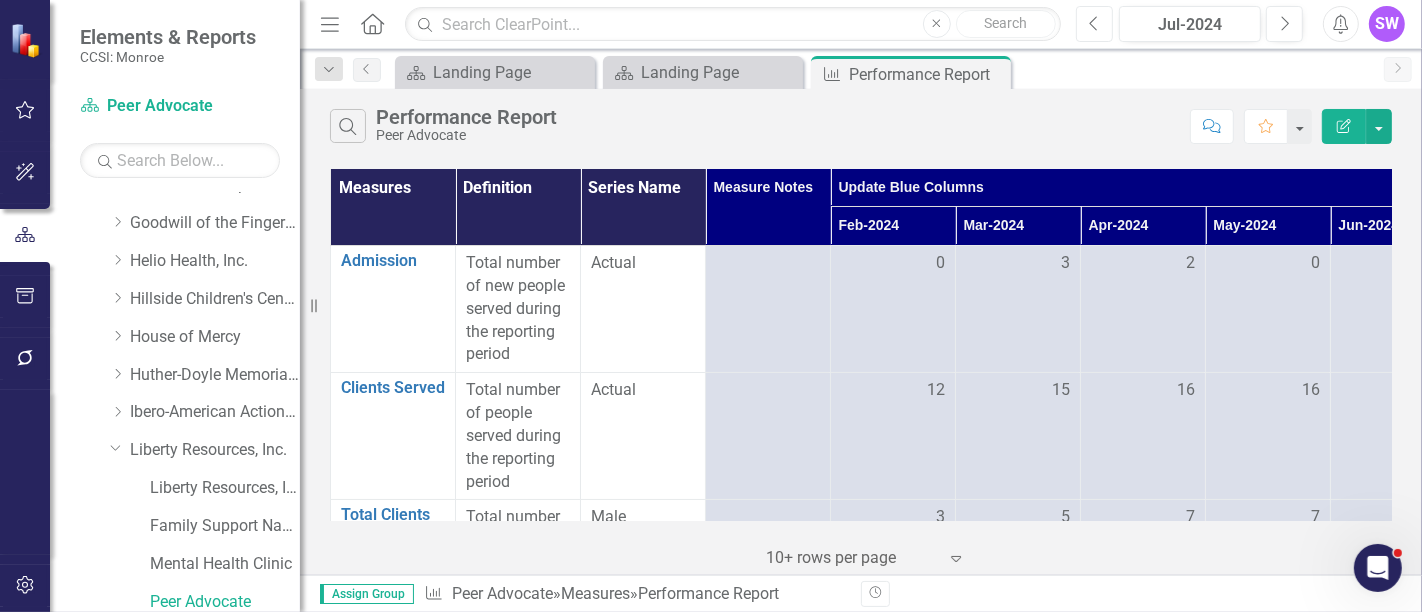 click on "Previous" 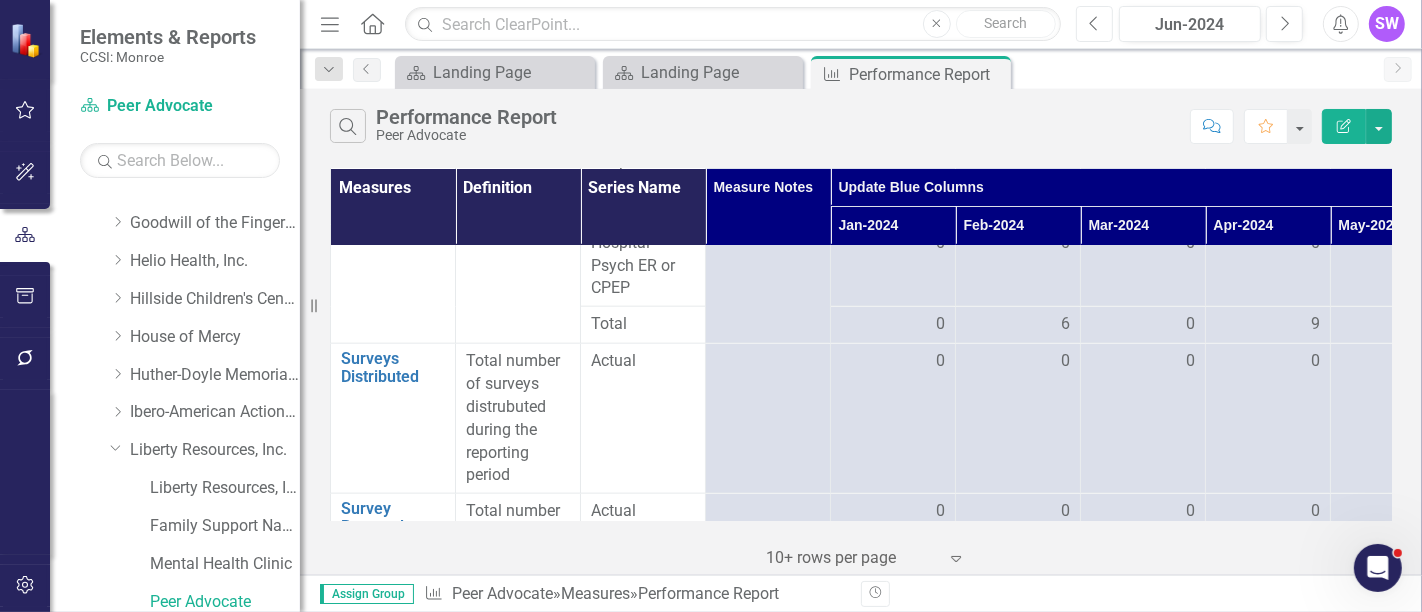scroll, scrollTop: 2111, scrollLeft: 0, axis: vertical 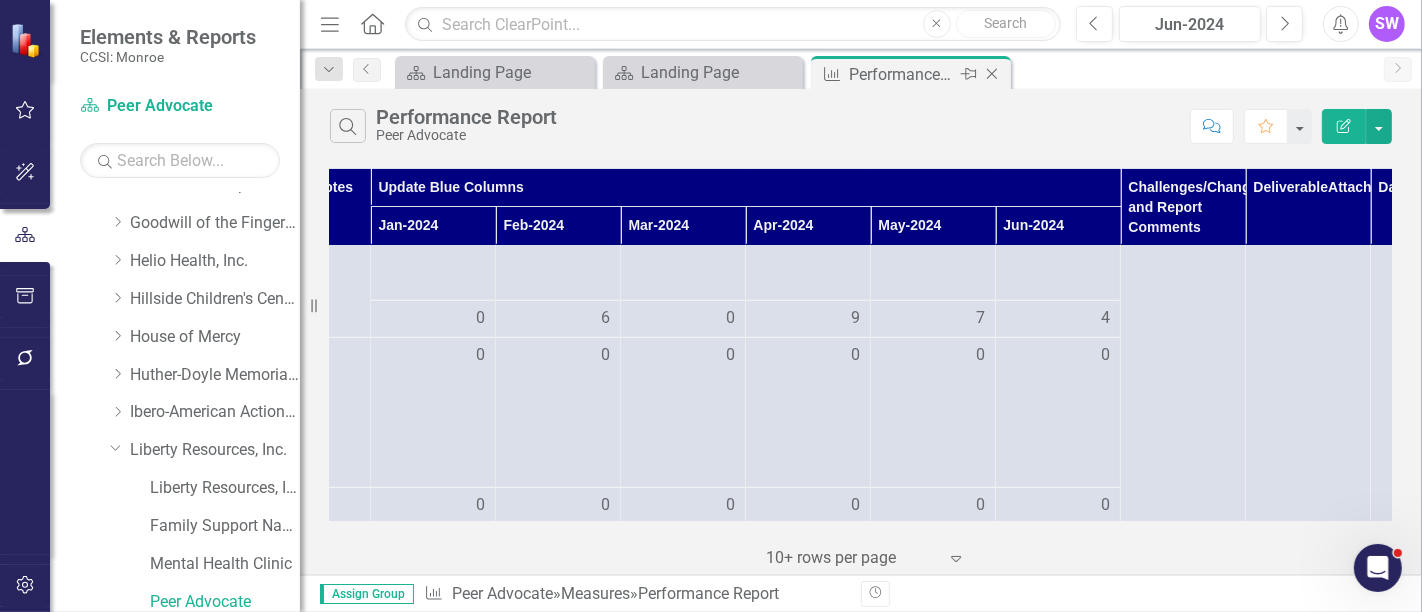 click on "Close" 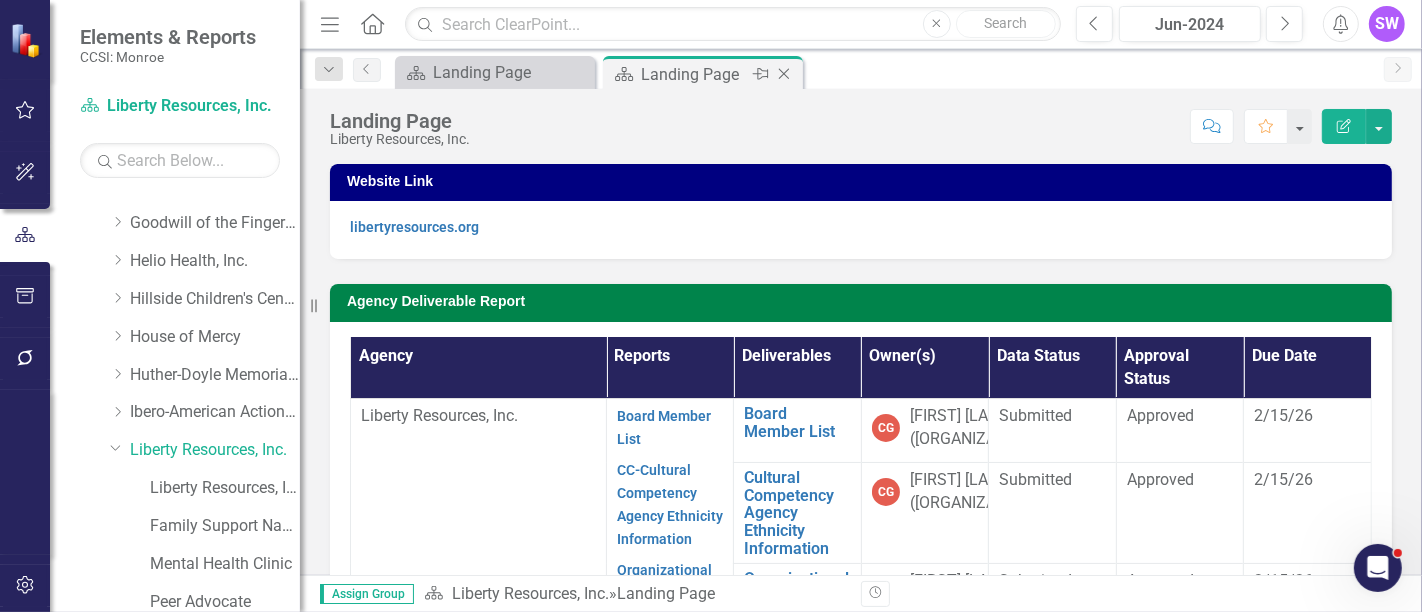 click on "Landing Page" at bounding box center [694, 74] 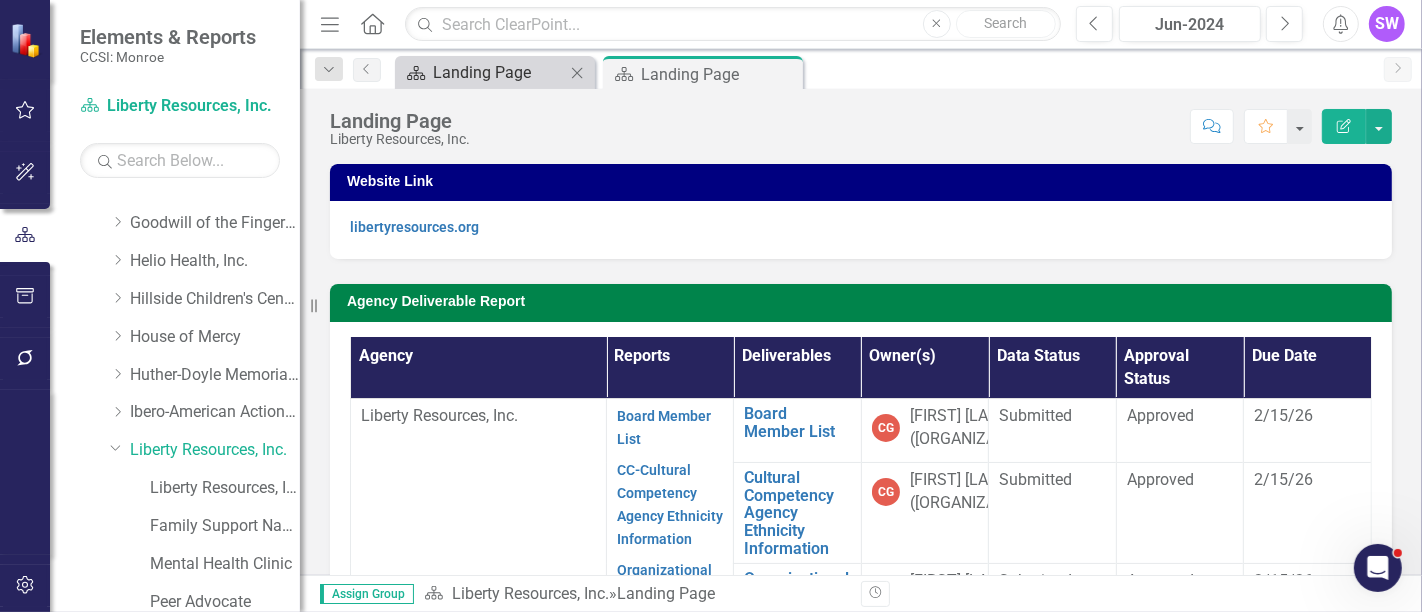 click on "Landing Page" at bounding box center [499, 72] 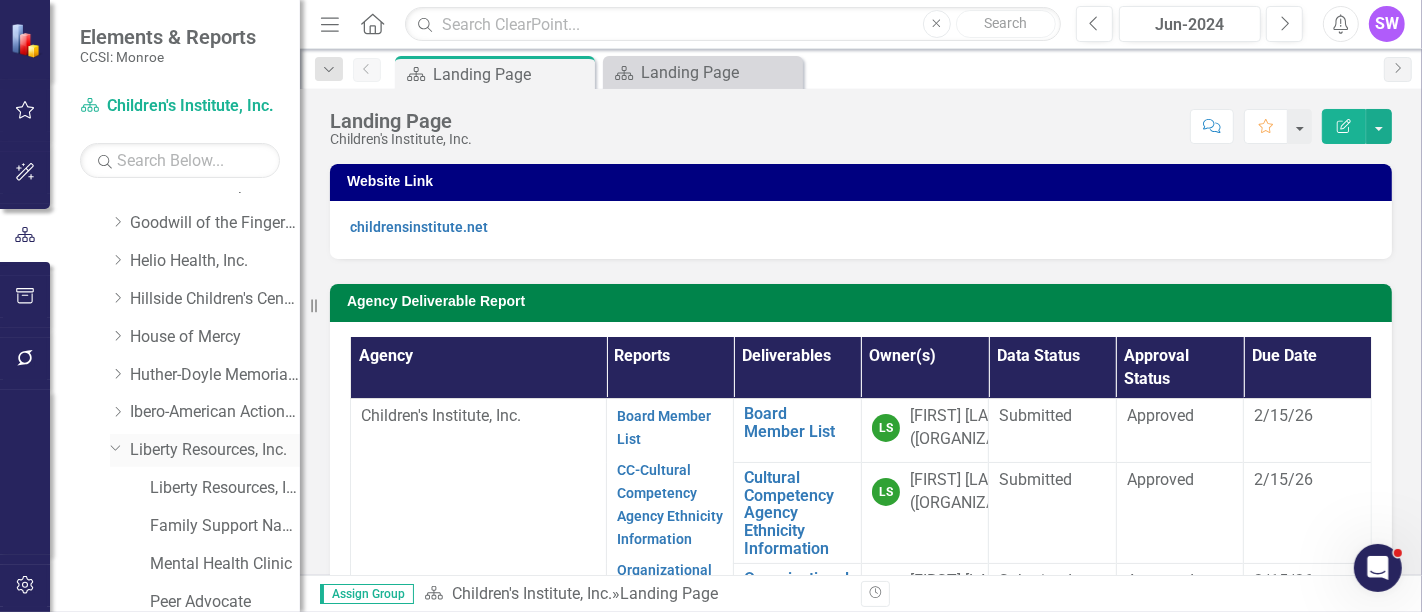 click on "Dropdown" 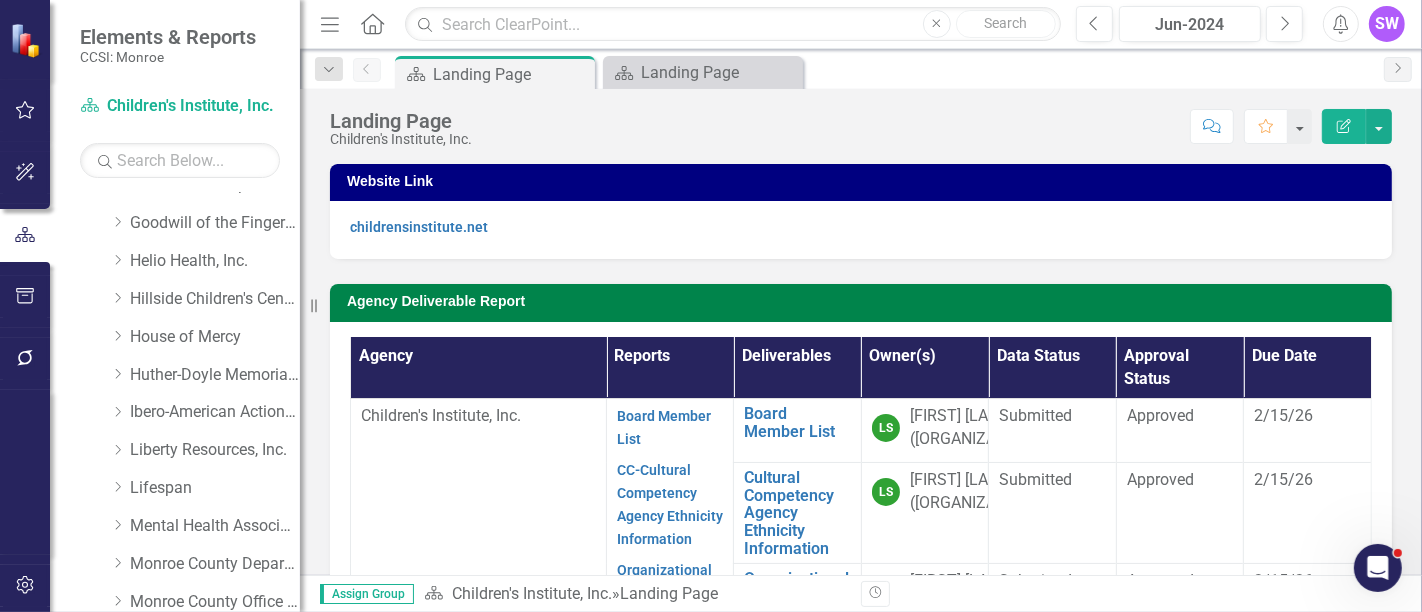 scroll, scrollTop: 551, scrollLeft: 0, axis: vertical 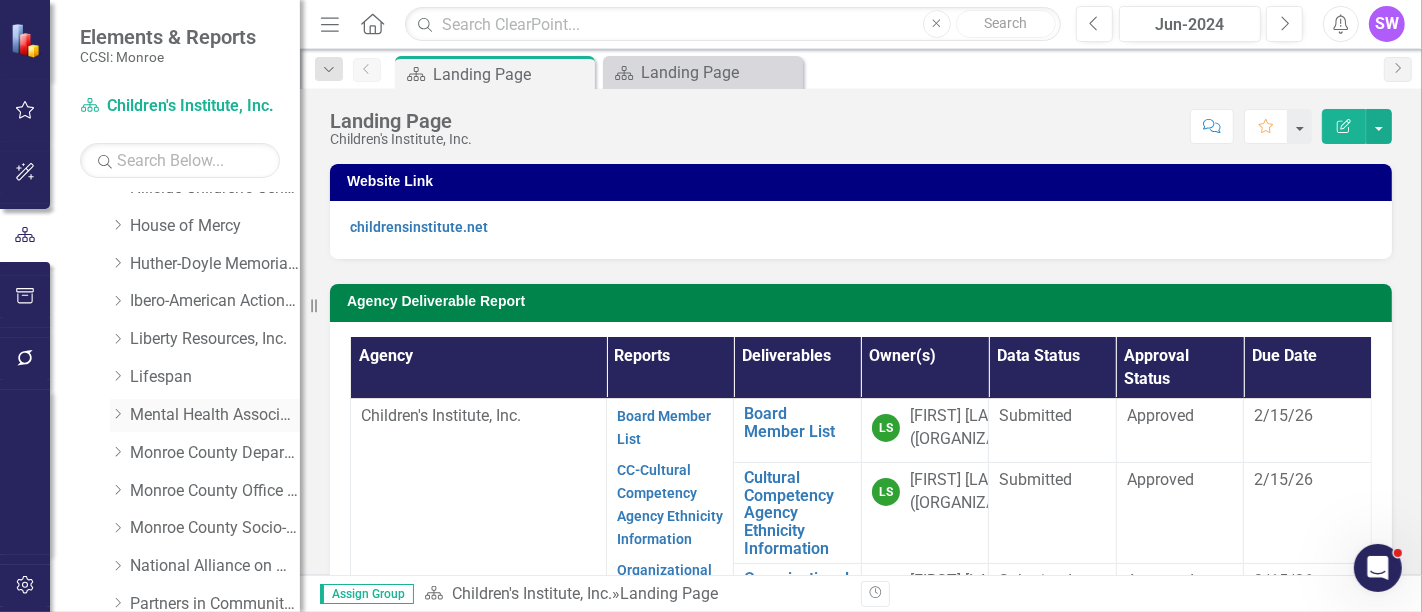 click on "Dropdown" 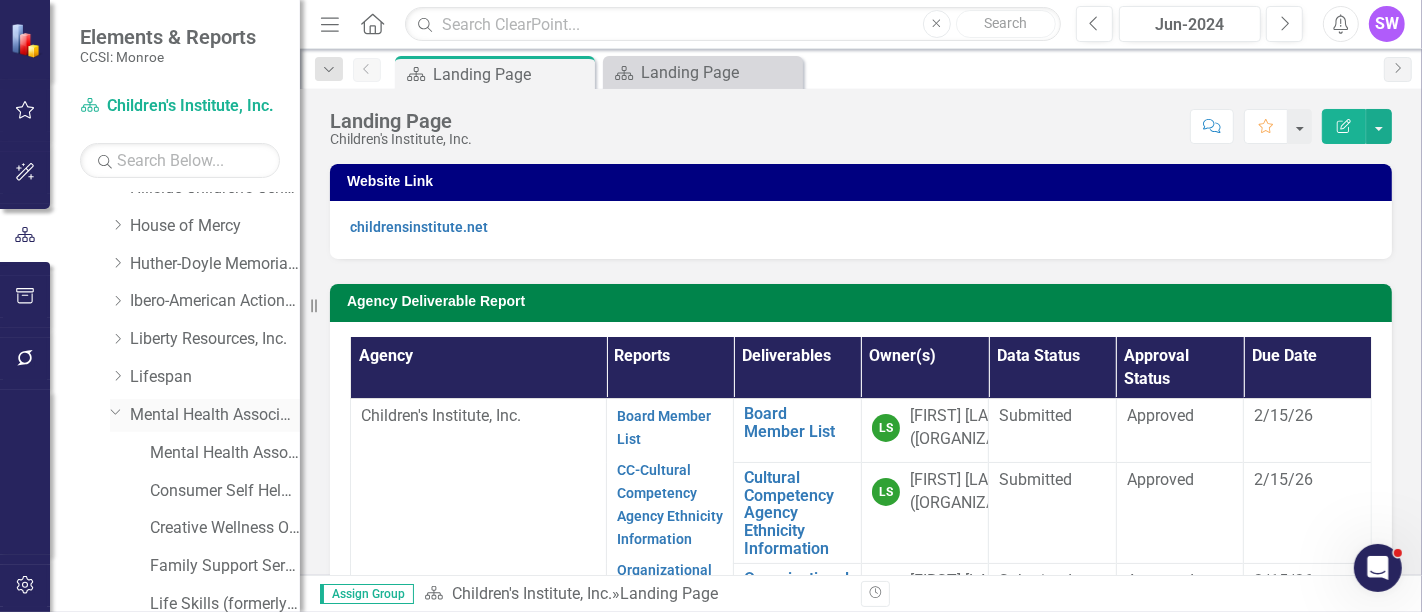 click on "Mental Health Association" at bounding box center (215, 415) 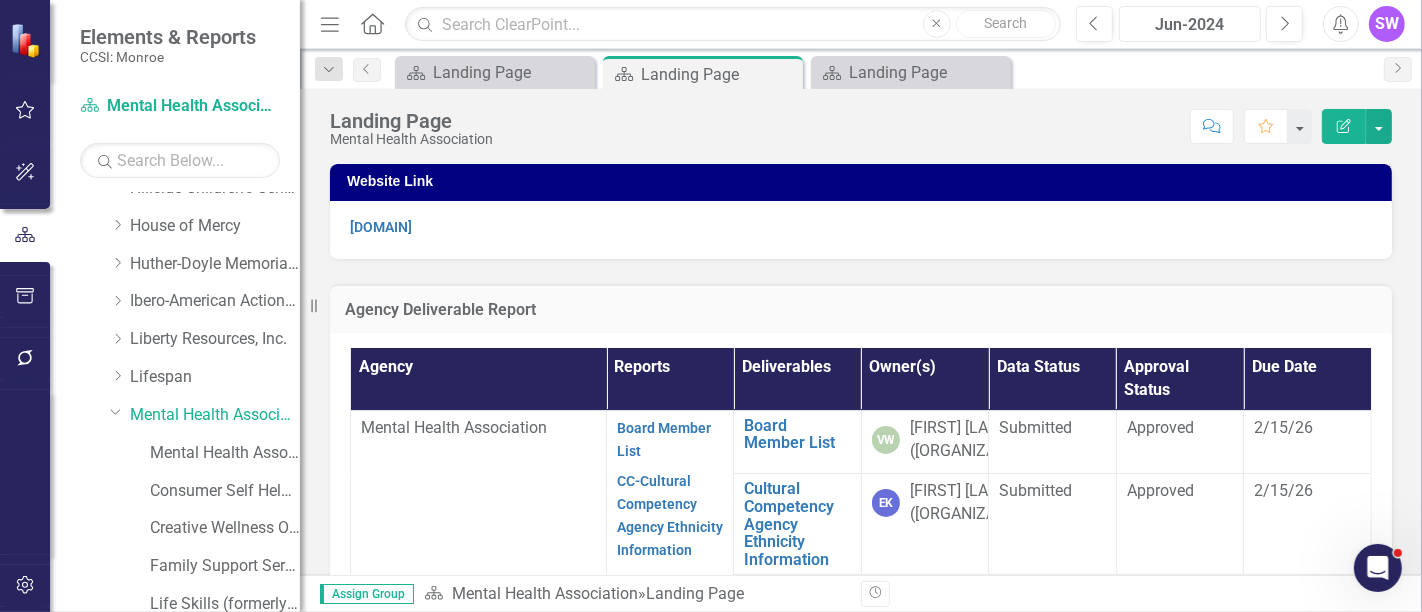 click on "Jun-2024" at bounding box center (1190, 25) 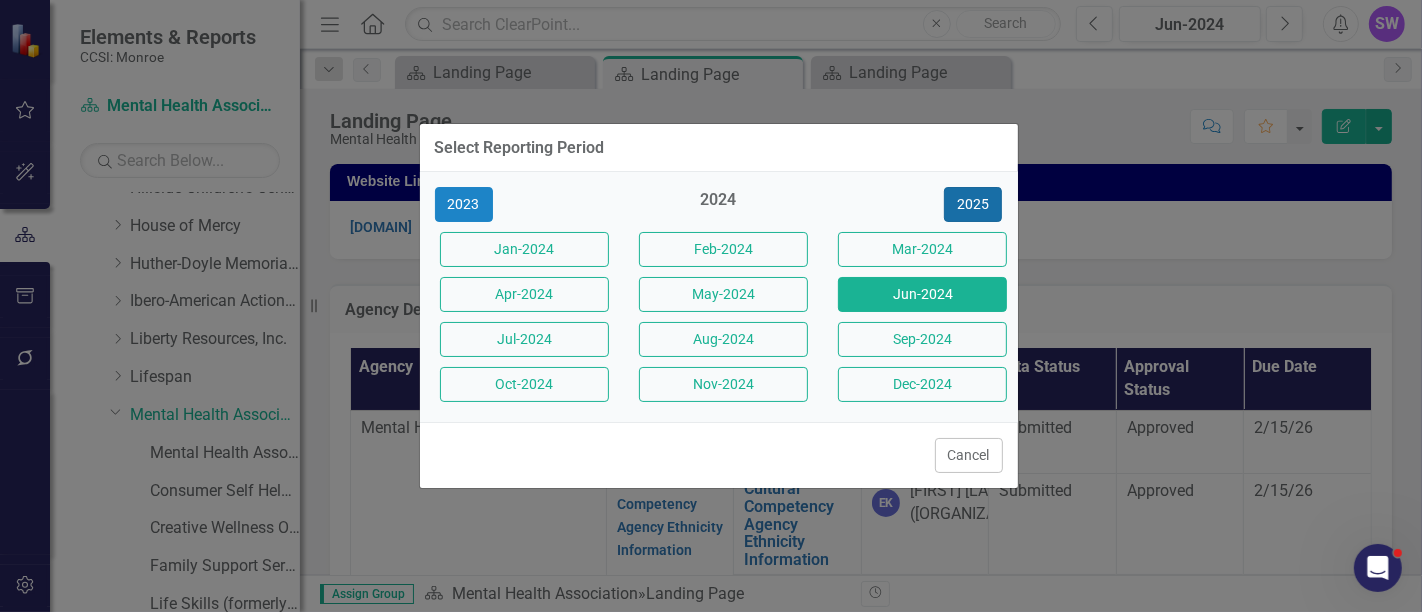 click on "2025" at bounding box center (973, 204) 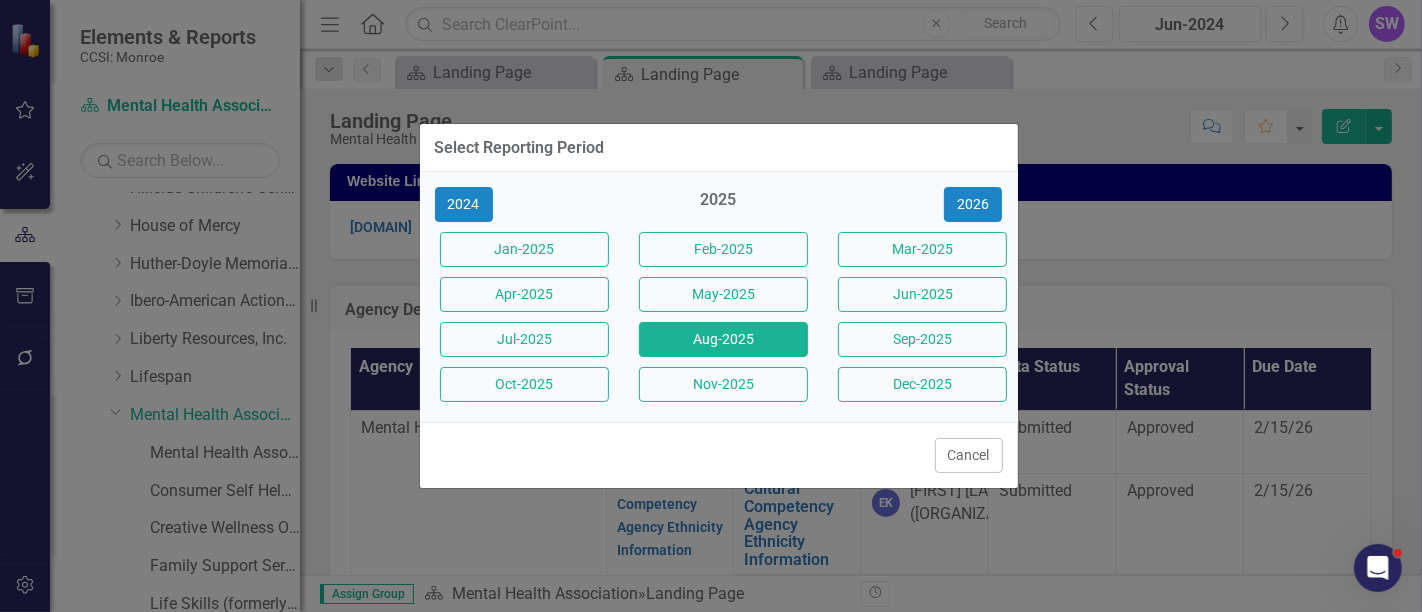 click on "Aug-2025" at bounding box center (723, 339) 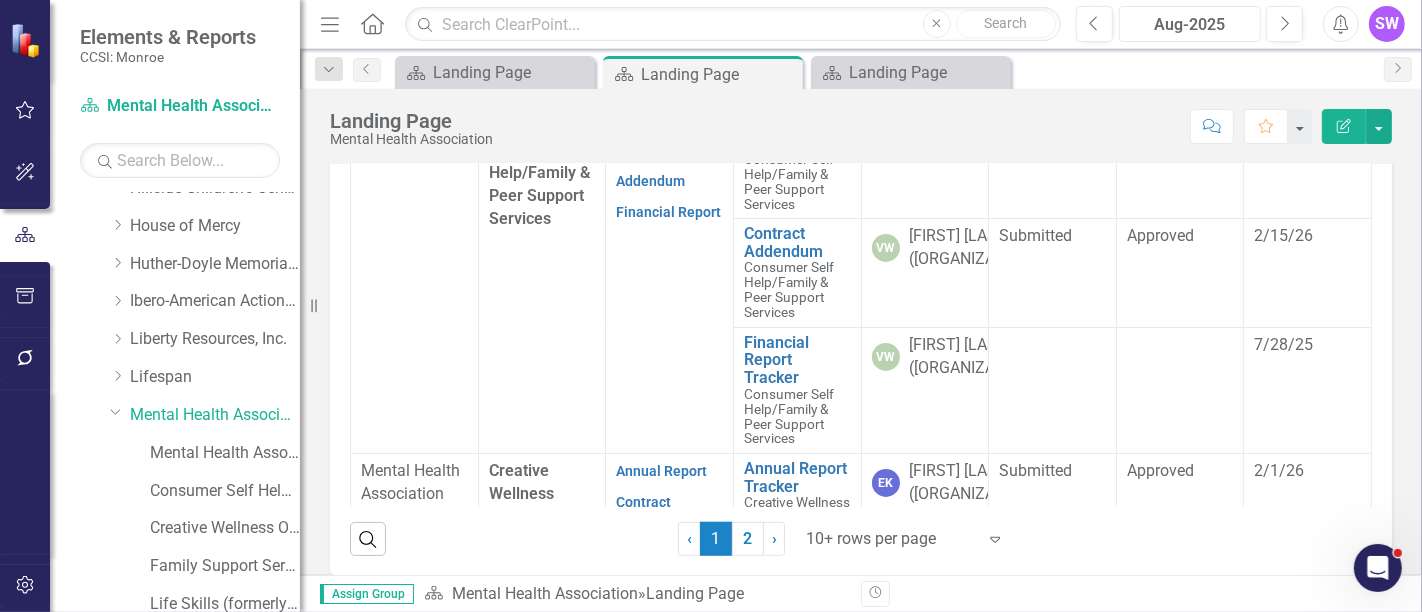 scroll, scrollTop: 740, scrollLeft: 0, axis: vertical 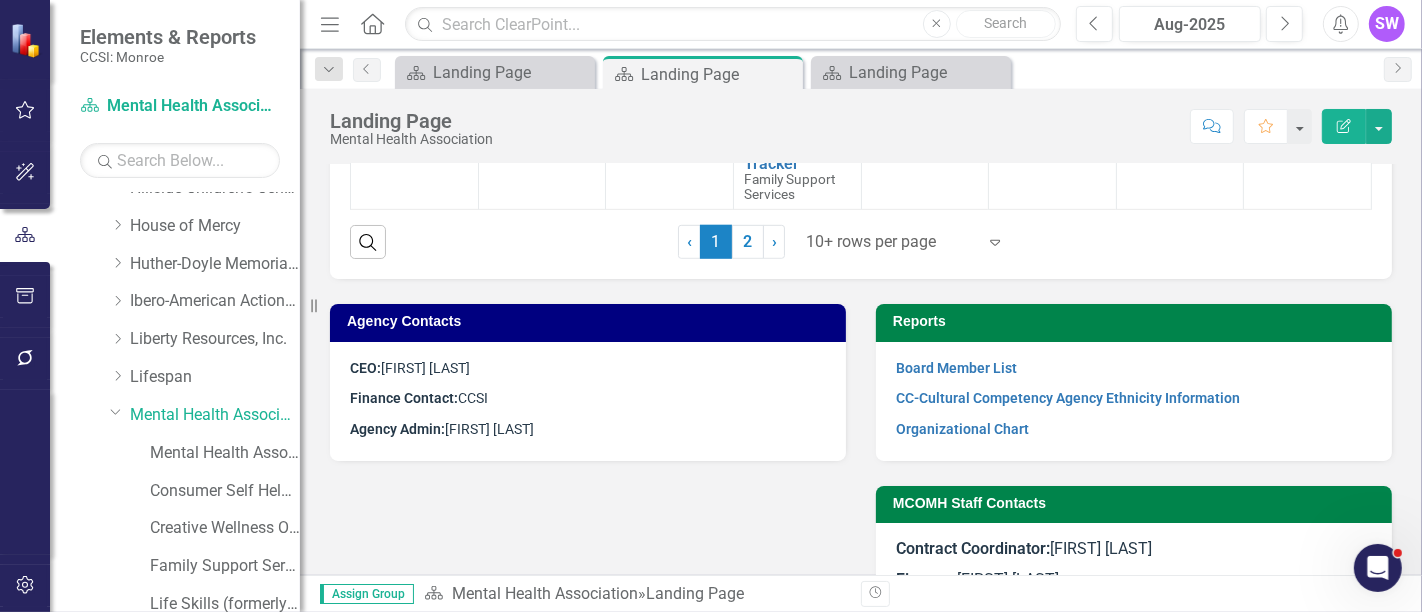 click at bounding box center [891, 242] 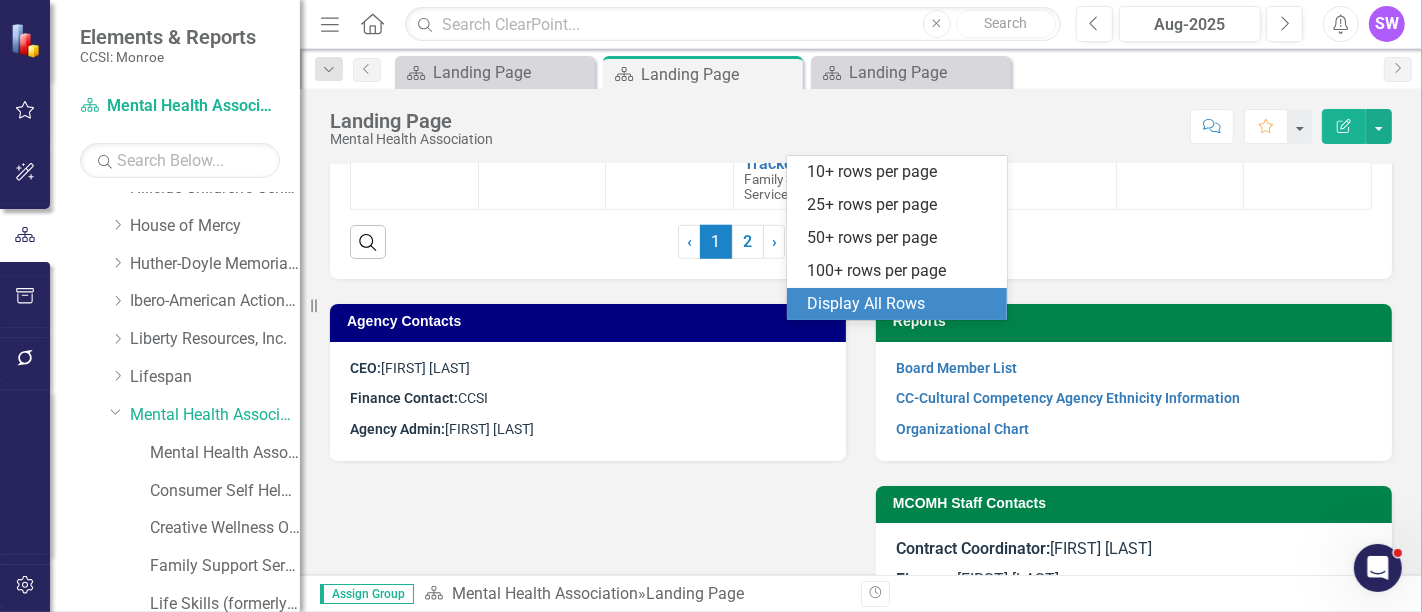 click on "Display All Rows" at bounding box center (901, 304) 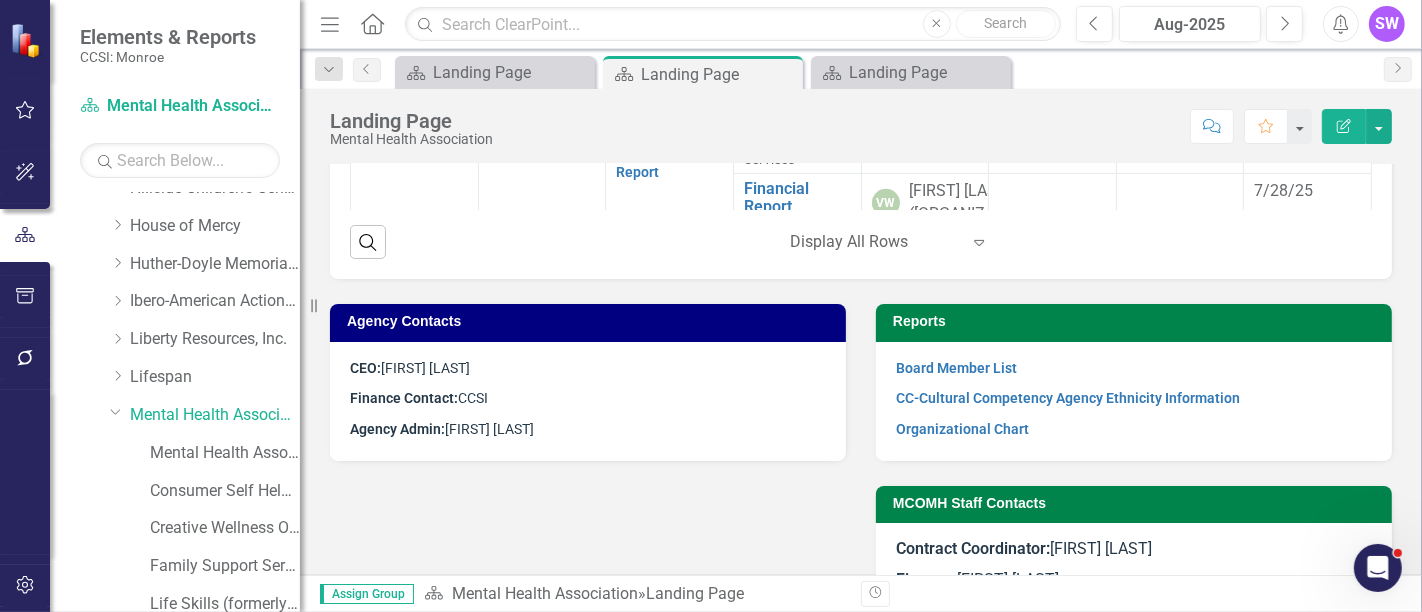 scroll, scrollTop: 393, scrollLeft: 0, axis: vertical 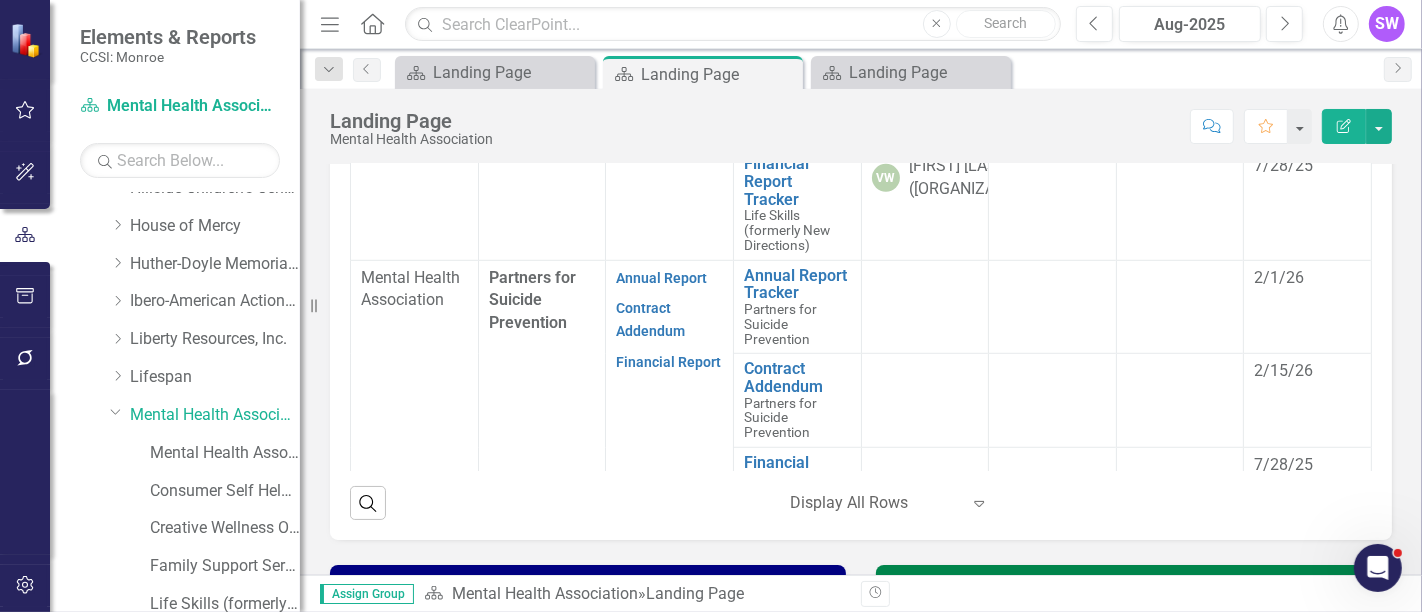 click on "Contract Addendum" at bounding box center (797, 79) 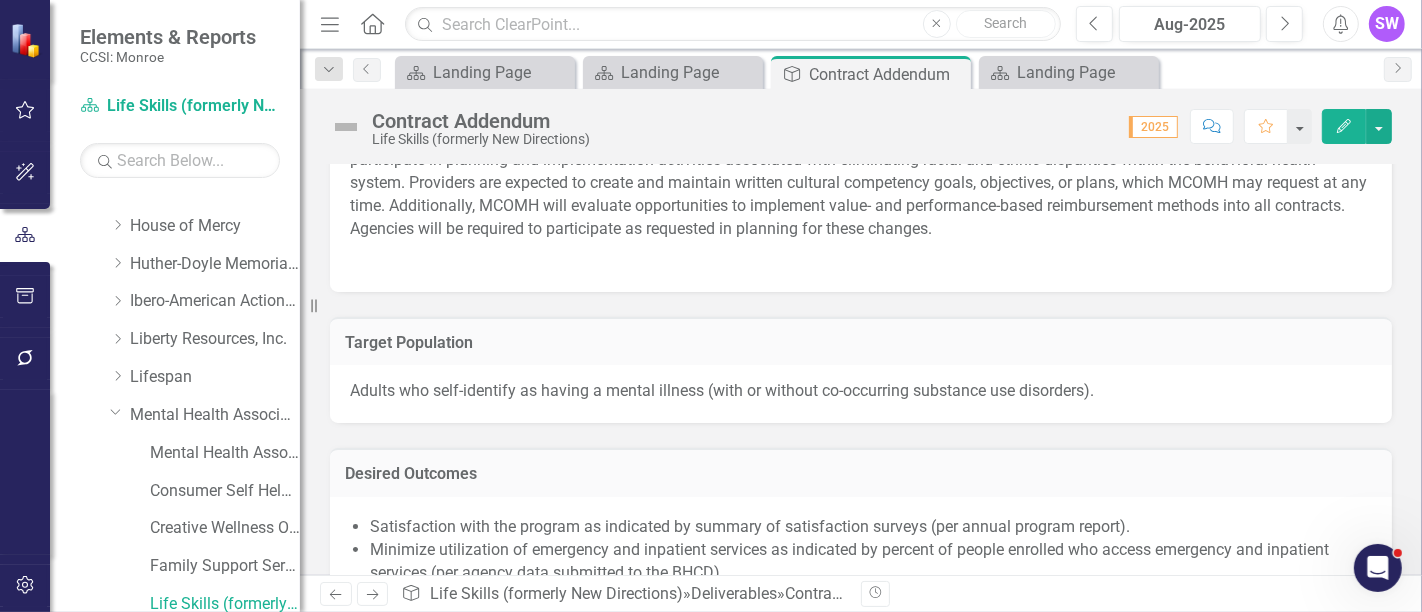 scroll, scrollTop: 1000, scrollLeft: 0, axis: vertical 